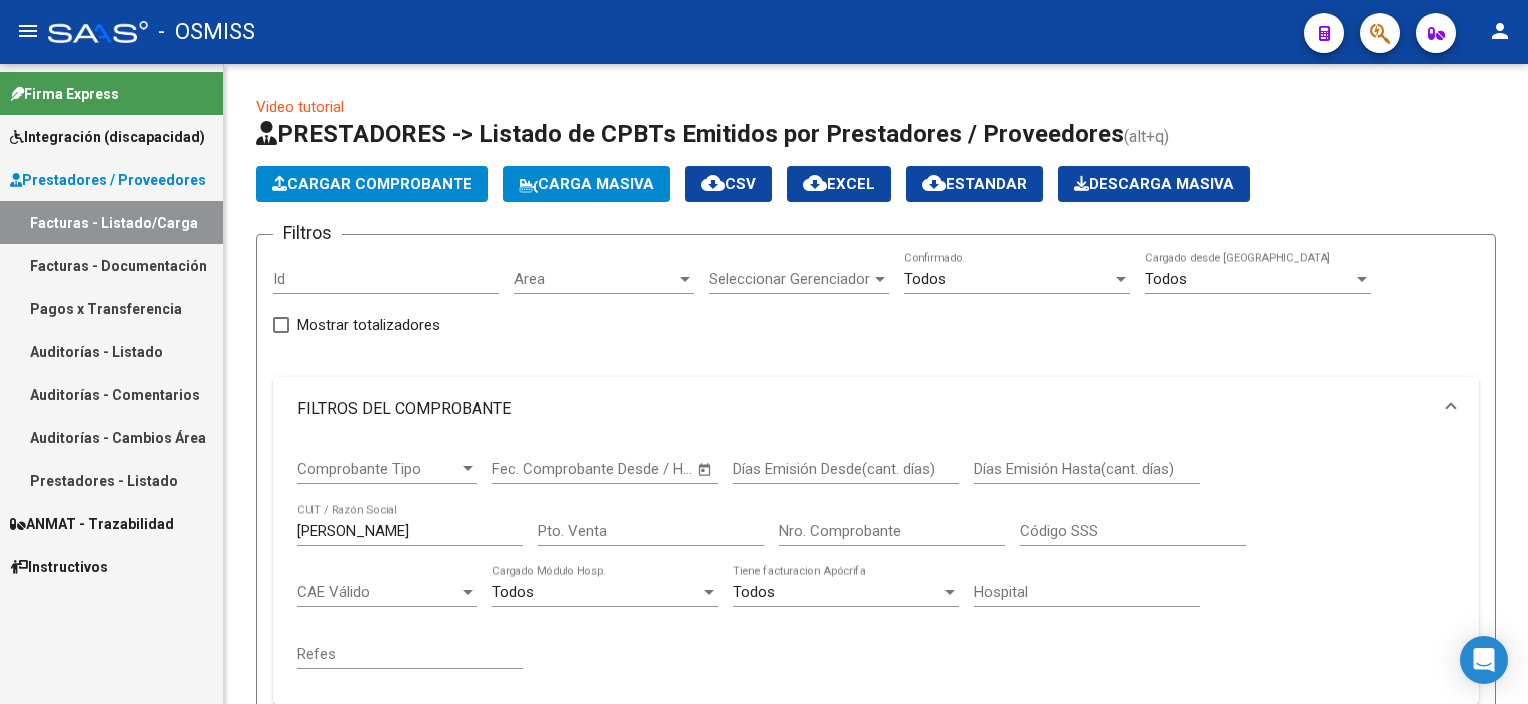 scroll, scrollTop: 0, scrollLeft: 0, axis: both 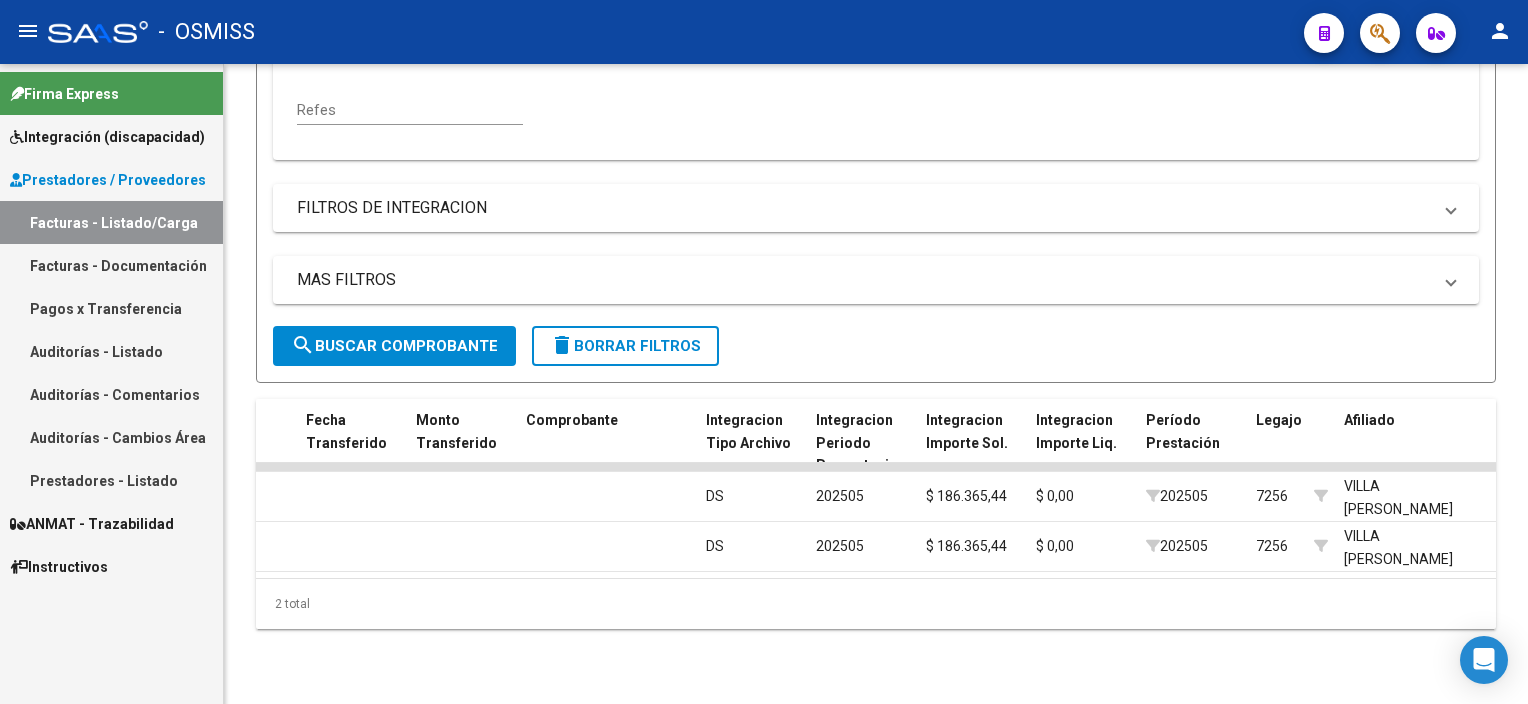click on "Prestadores / Proveedores" at bounding box center (108, 180) 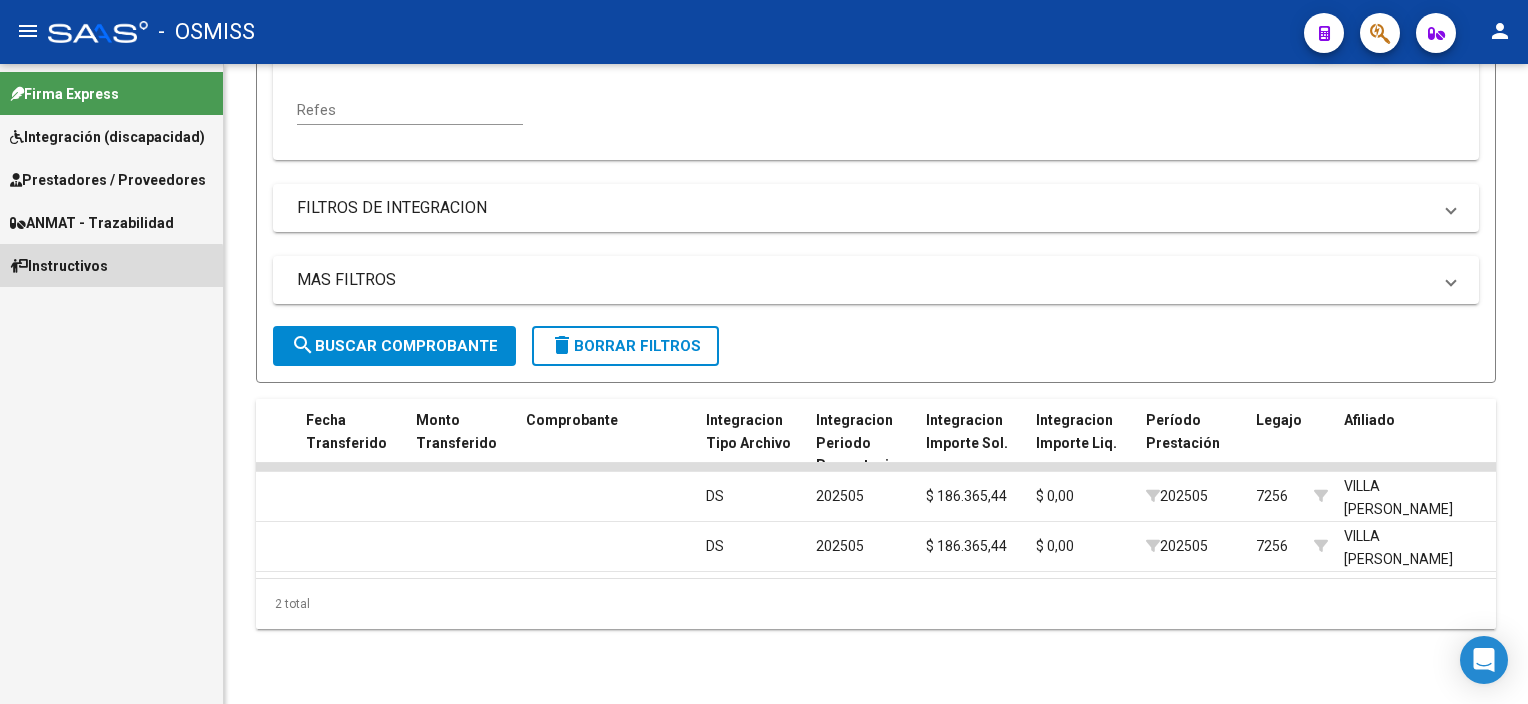 click on "Instructivos" at bounding box center (59, 266) 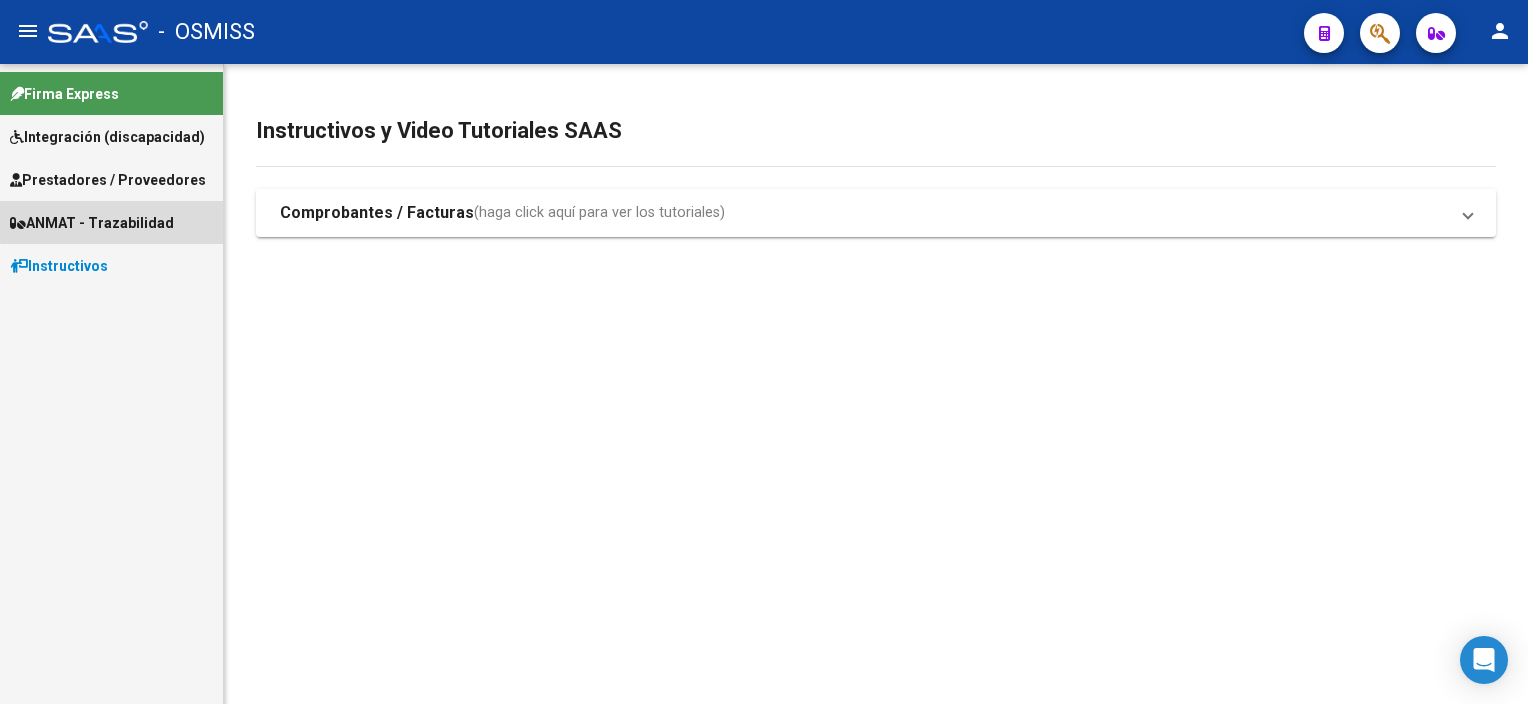 click on "ANMAT - Trazabilidad" at bounding box center [111, 222] 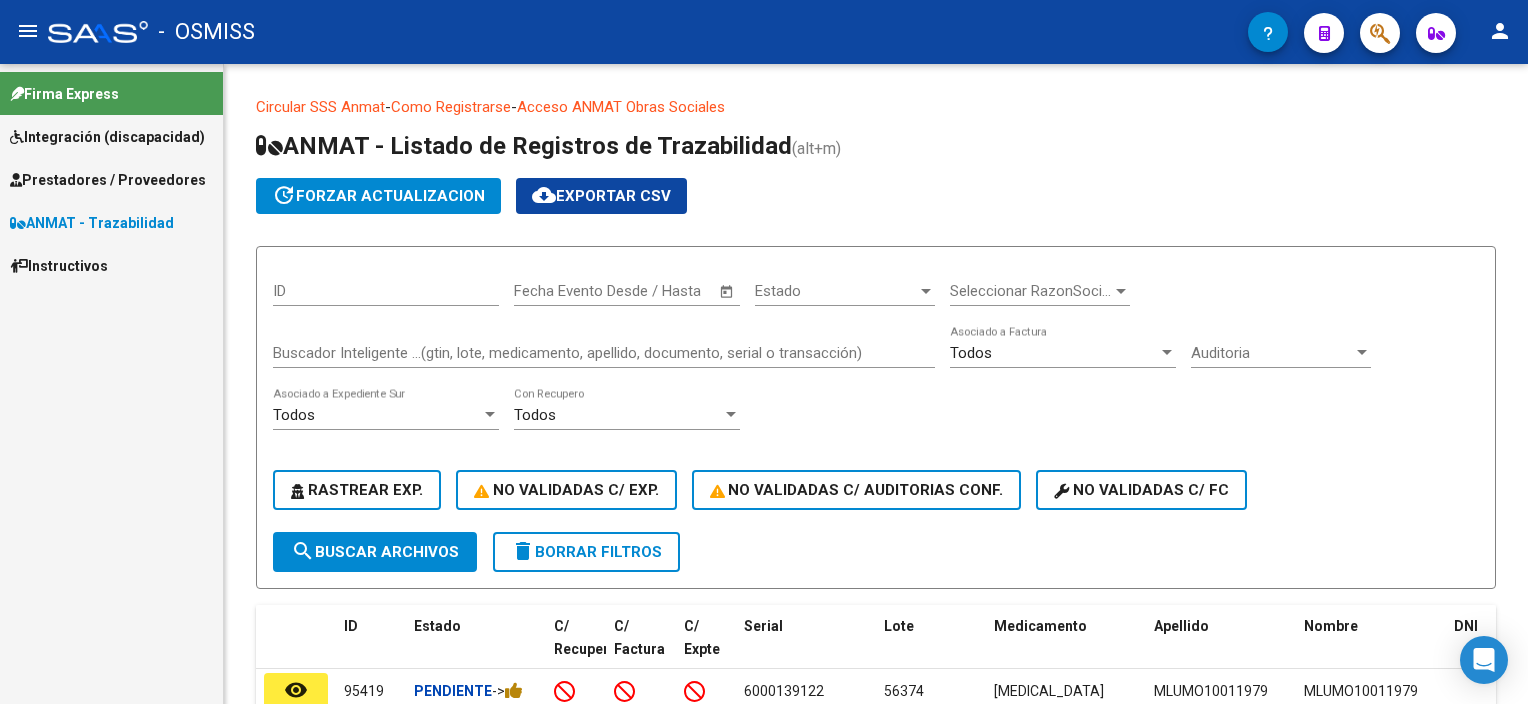 click on "Instructivos" at bounding box center (59, 266) 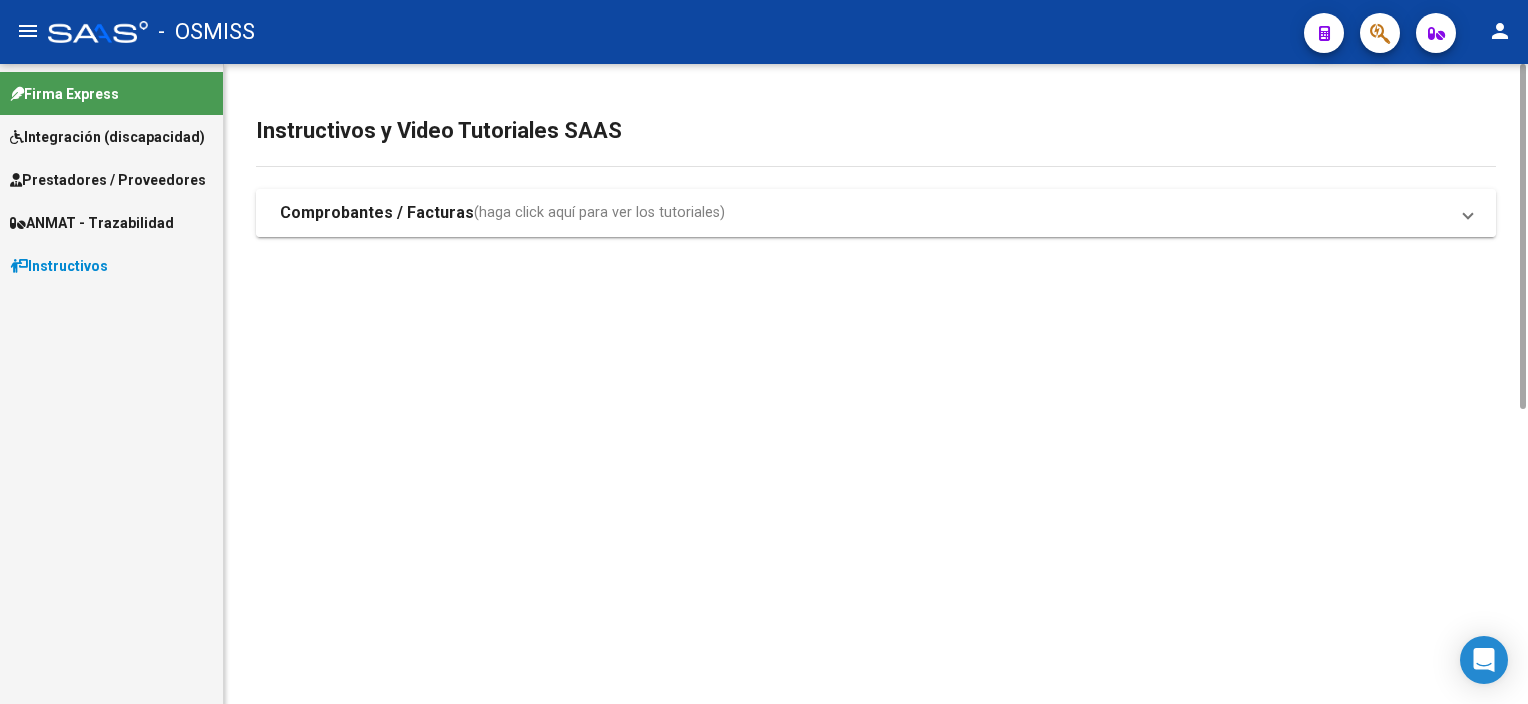 click on "(haga click aquí para ver los tutoriales)" at bounding box center (599, 213) 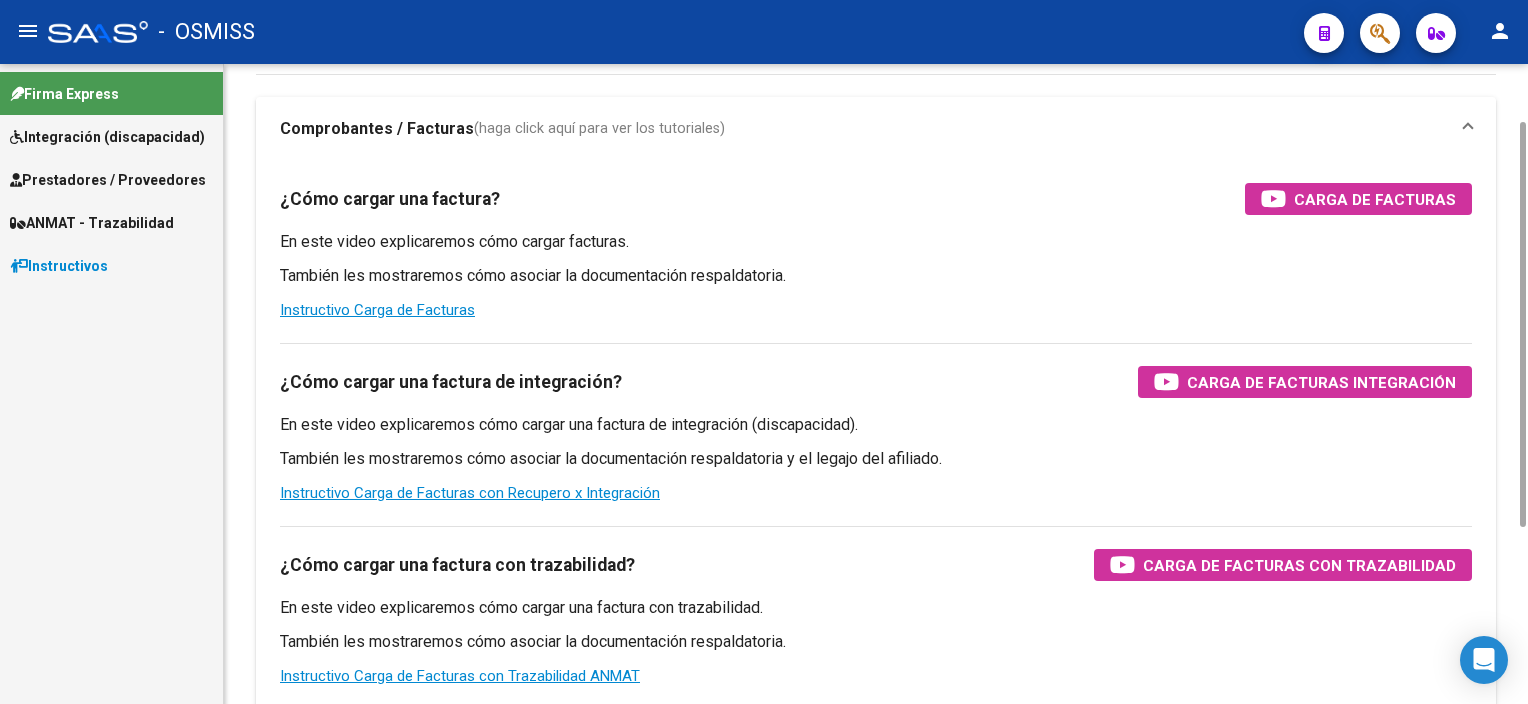 scroll, scrollTop: 0, scrollLeft: 0, axis: both 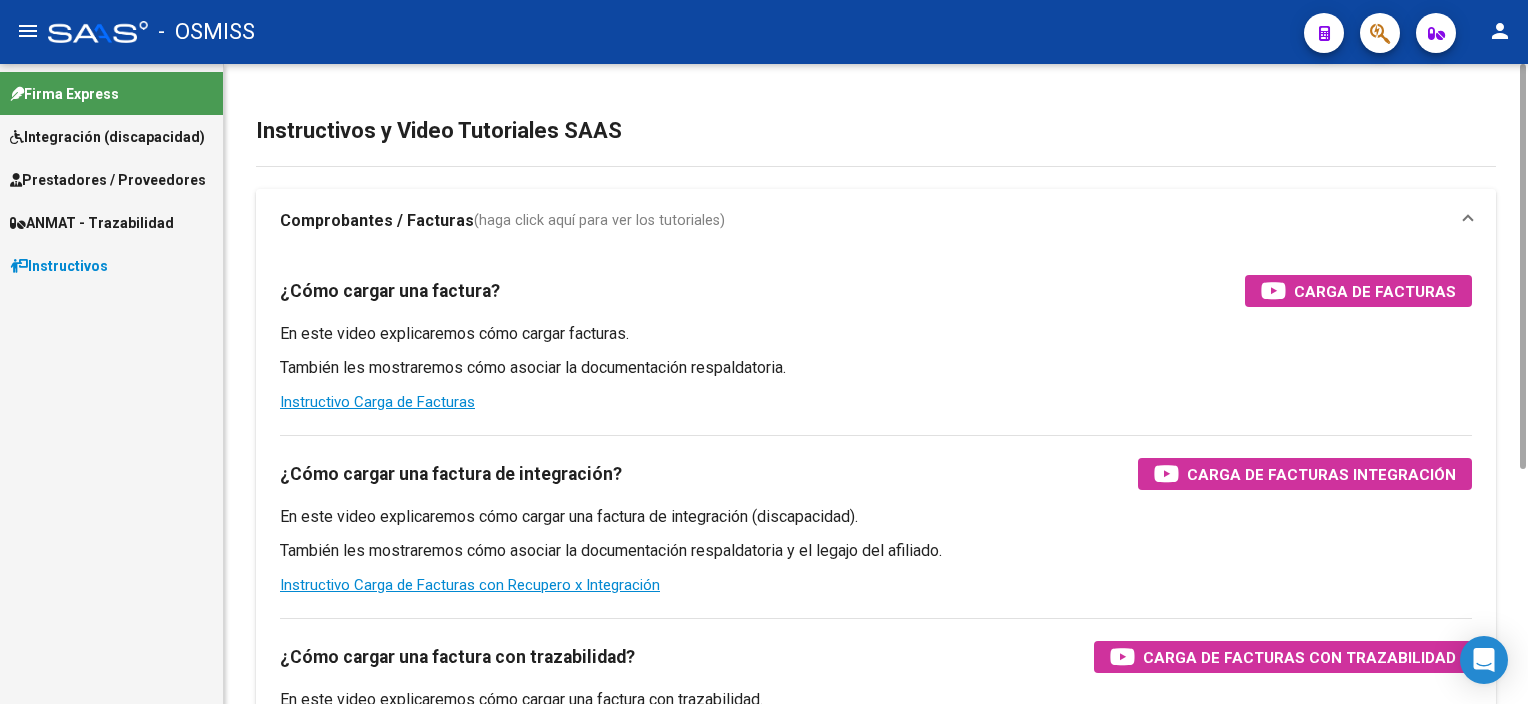 drag, startPoint x: 1520, startPoint y: 196, endPoint x: 1531, endPoint y: 95, distance: 101.597244 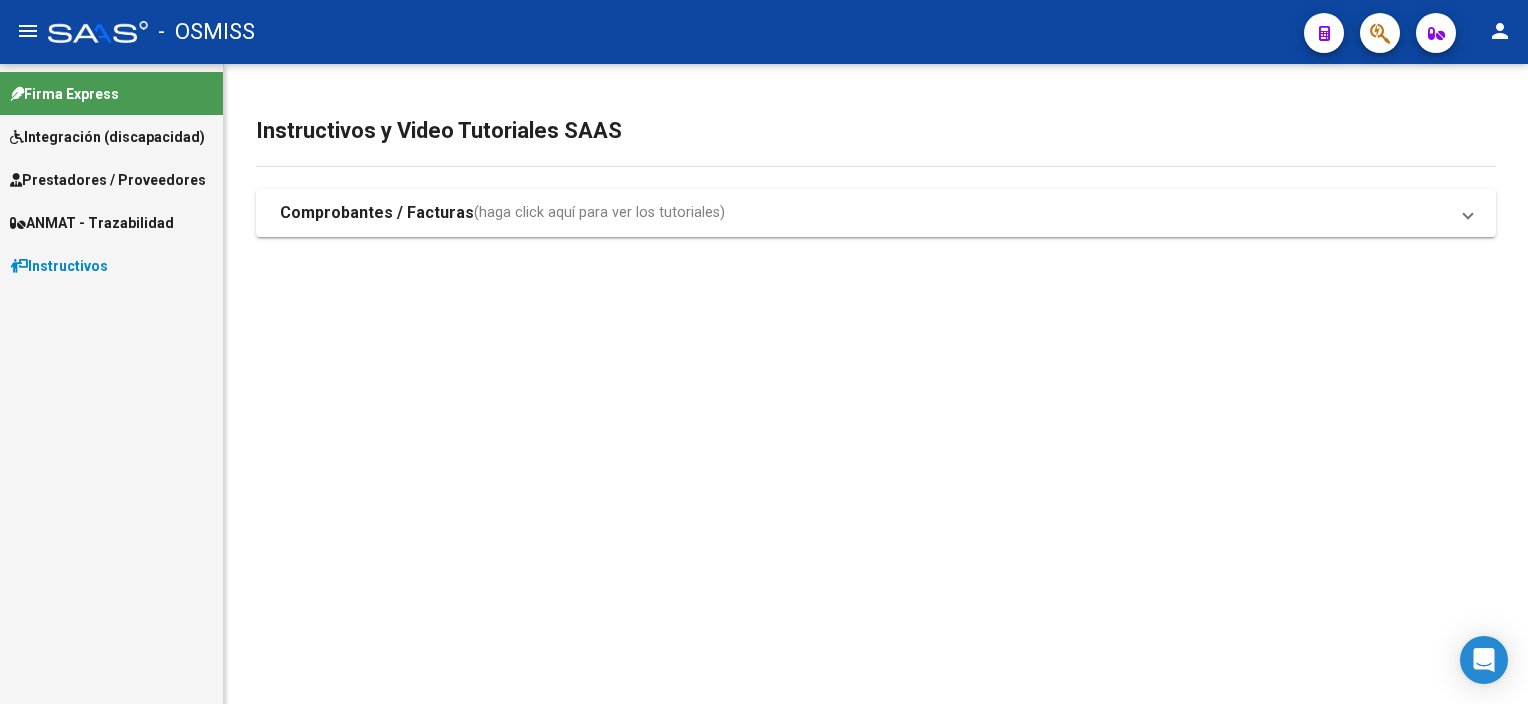 click on "Integración (discapacidad)" at bounding box center [107, 137] 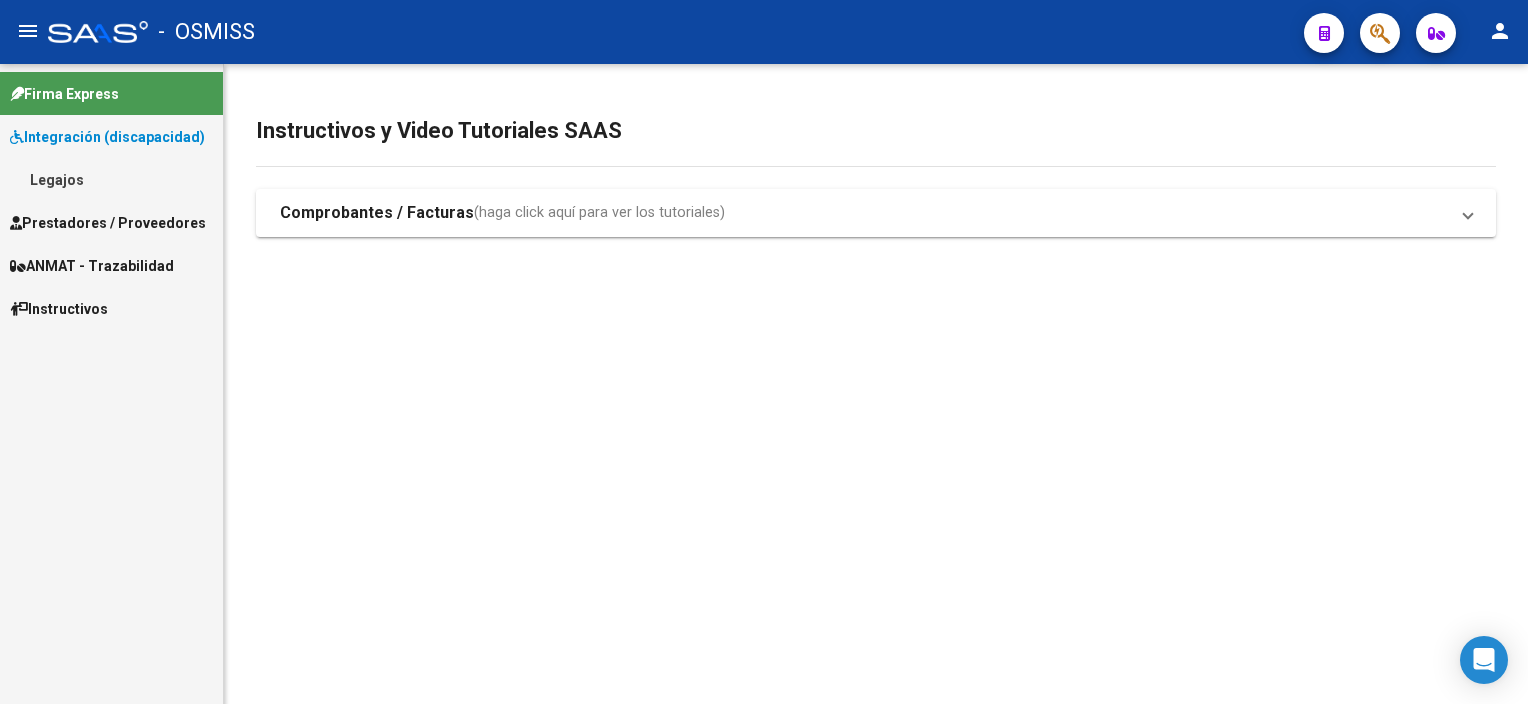 click on "Firma Express" at bounding box center [64, 94] 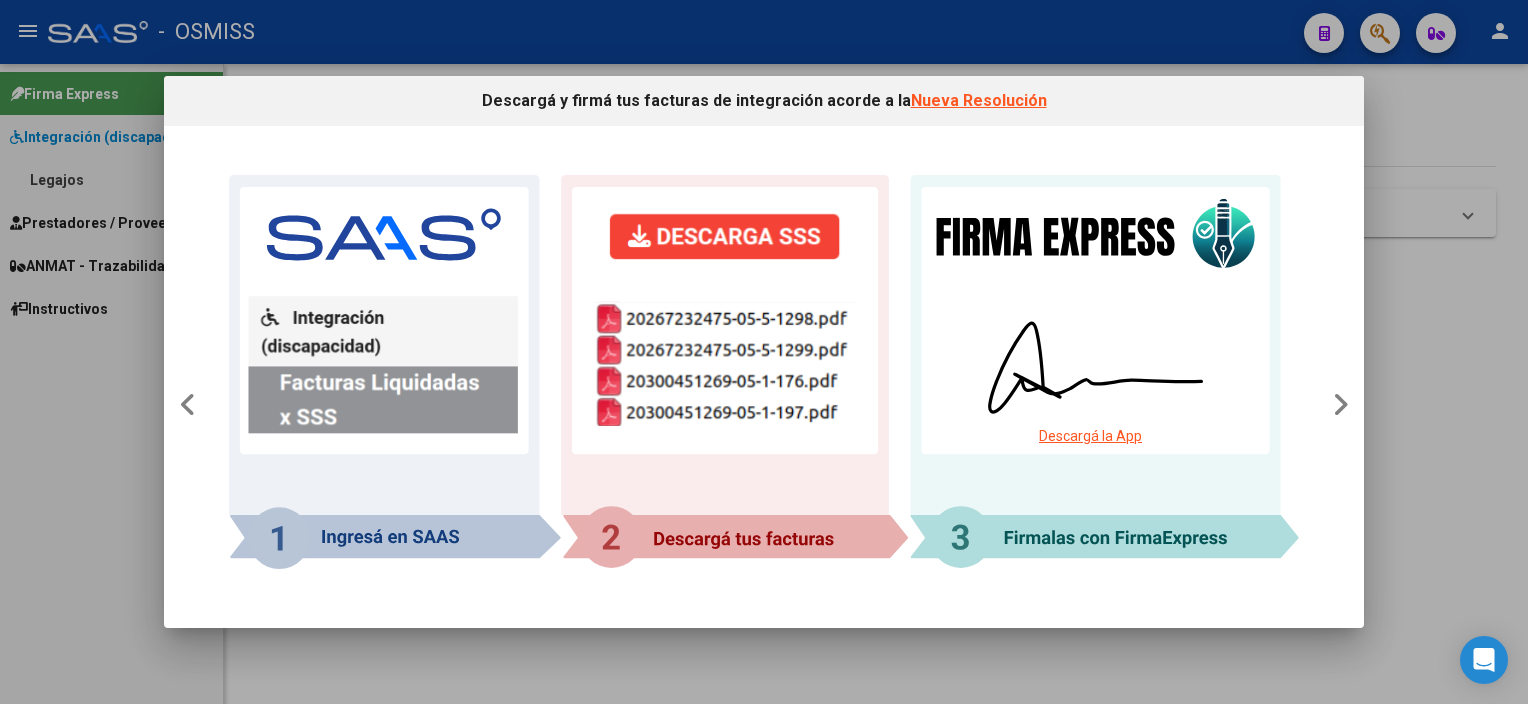 click at bounding box center (764, 352) 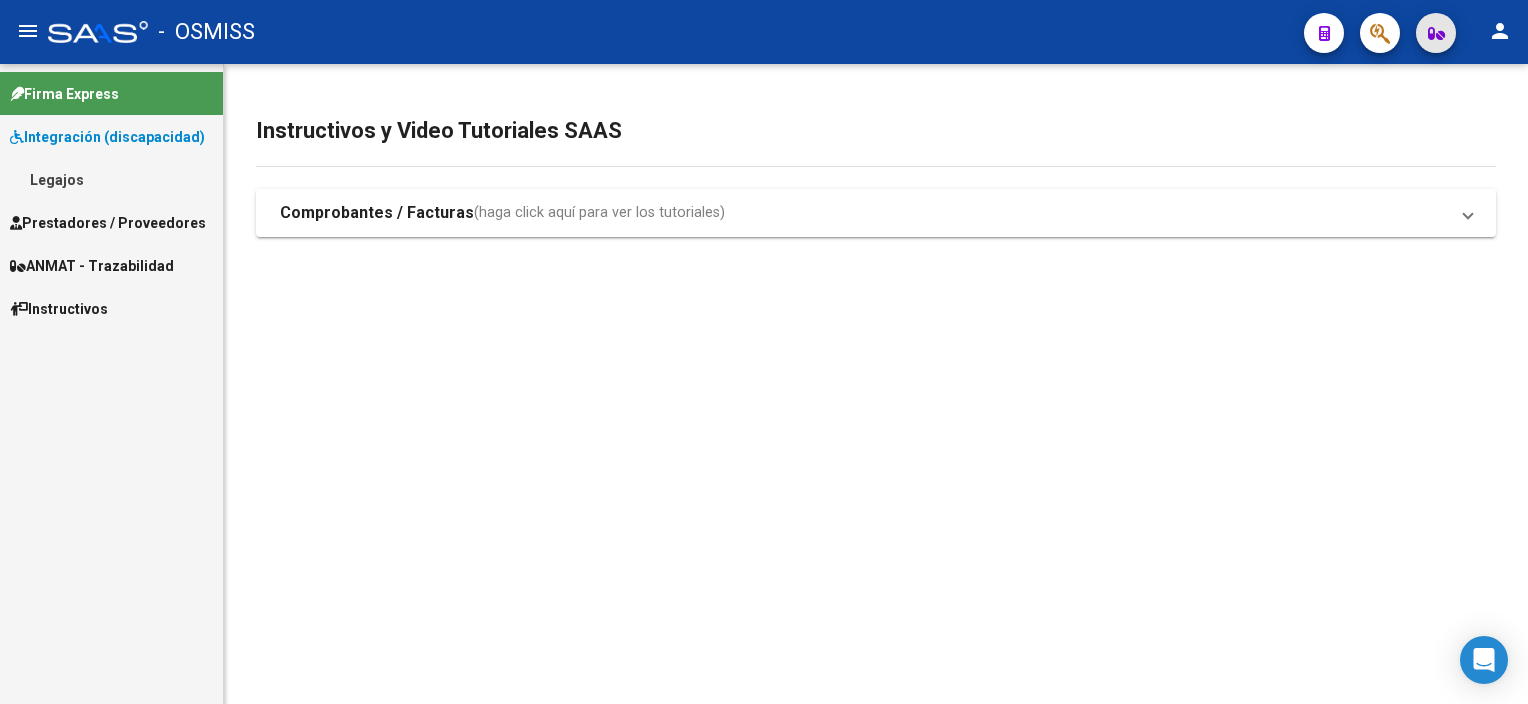 click 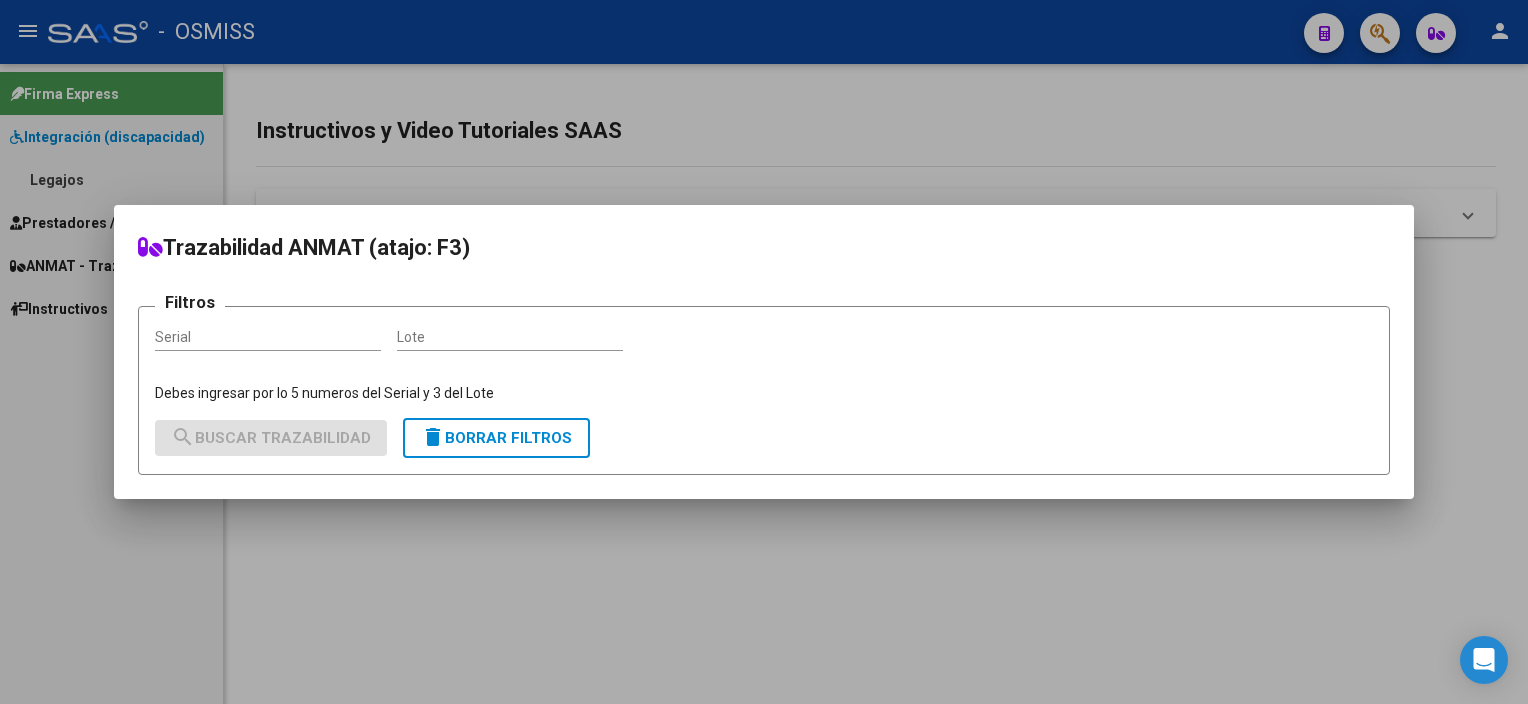 click at bounding box center (764, 352) 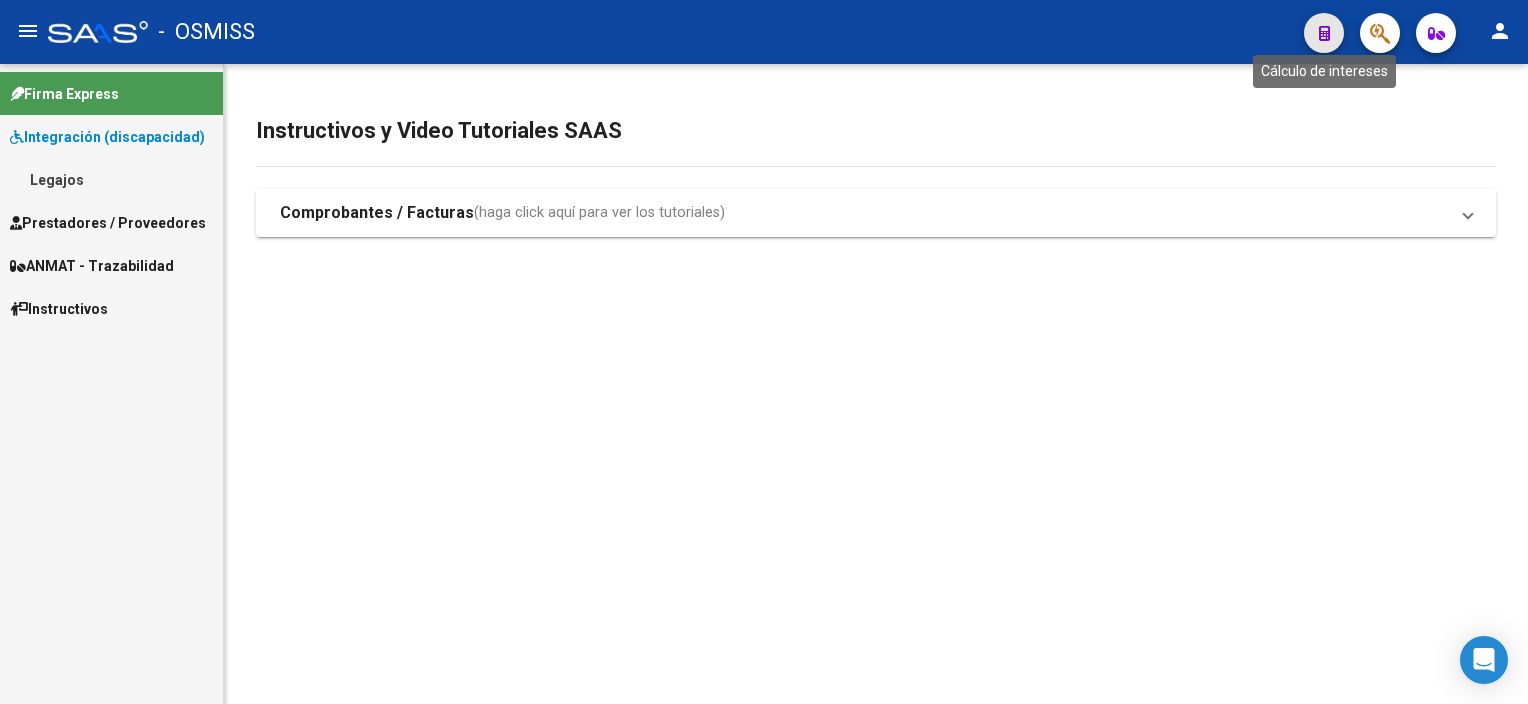 click 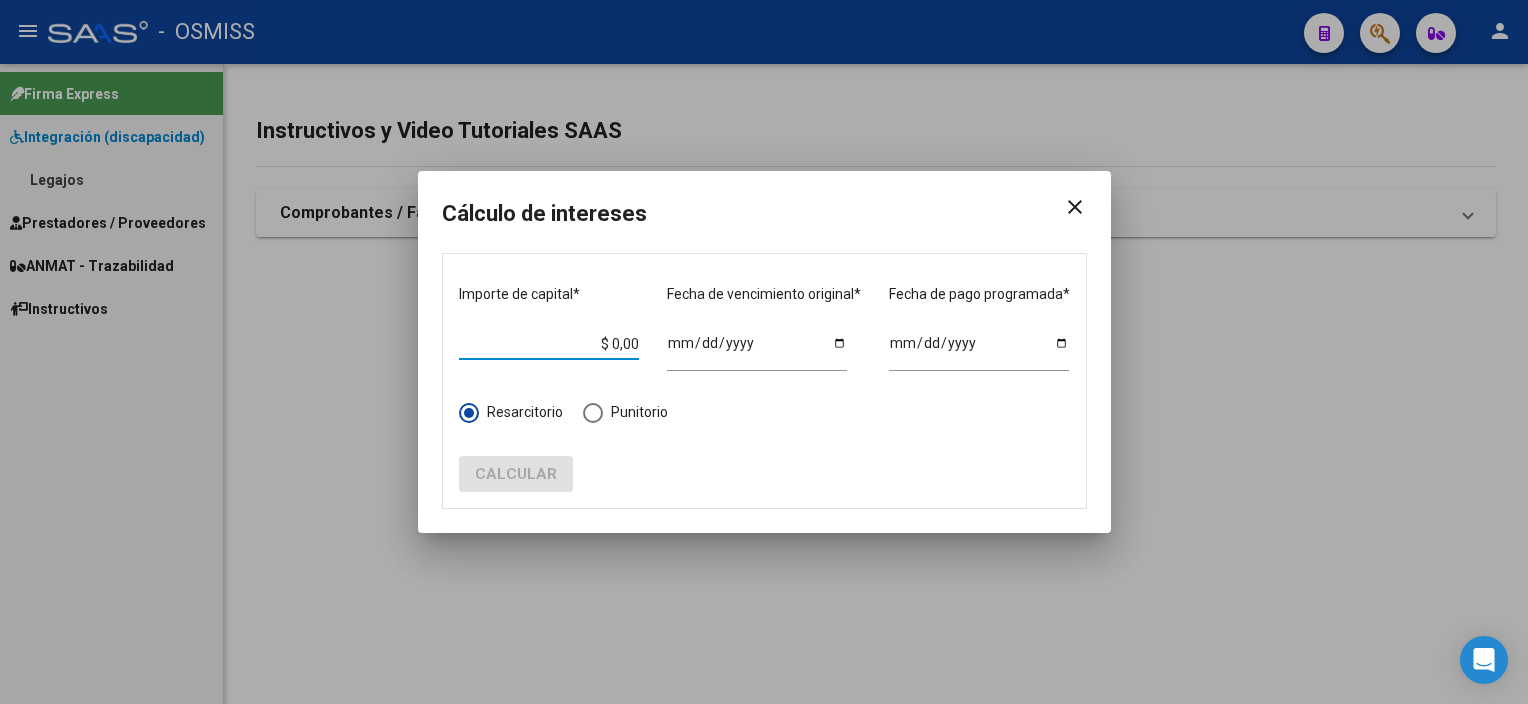 click on "close" at bounding box center (1067, 207) 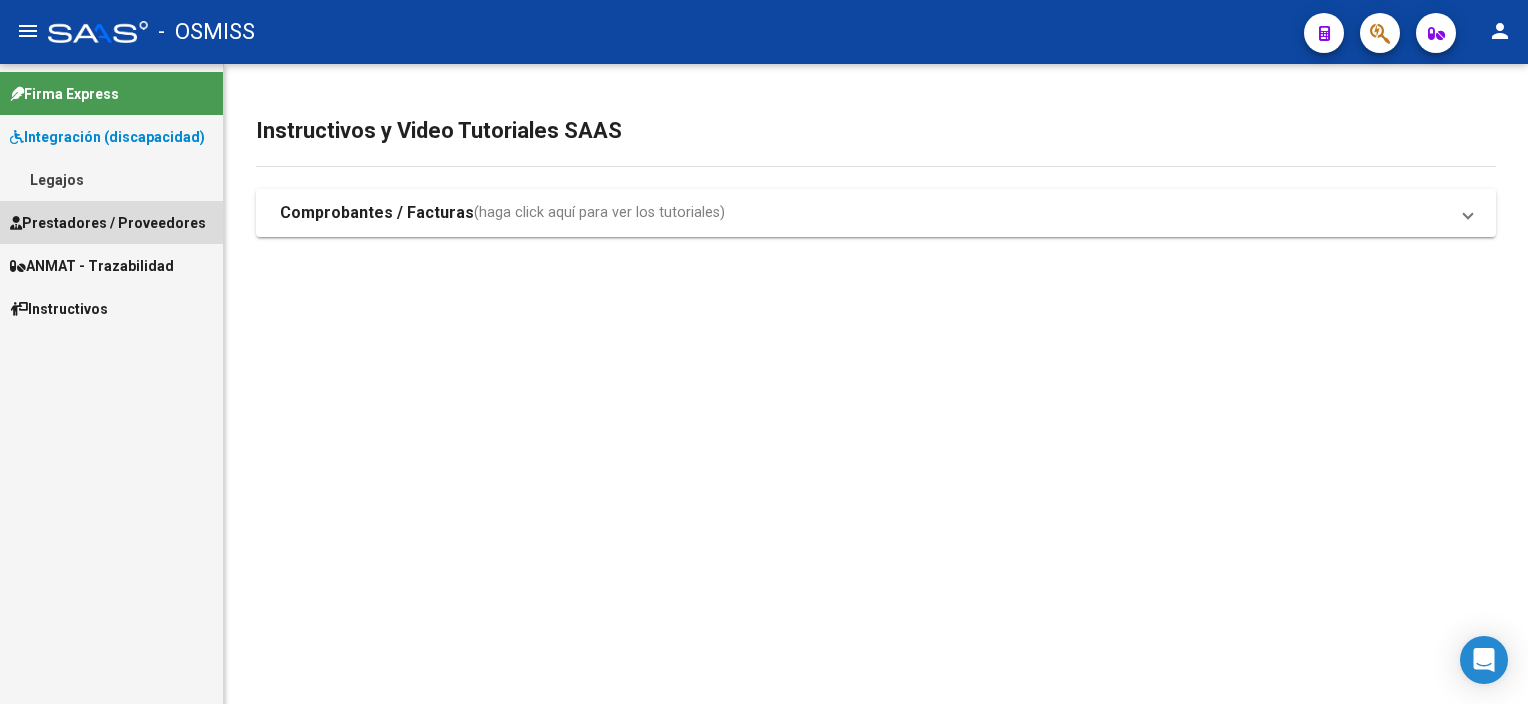 click on "Prestadores / Proveedores" at bounding box center [108, 223] 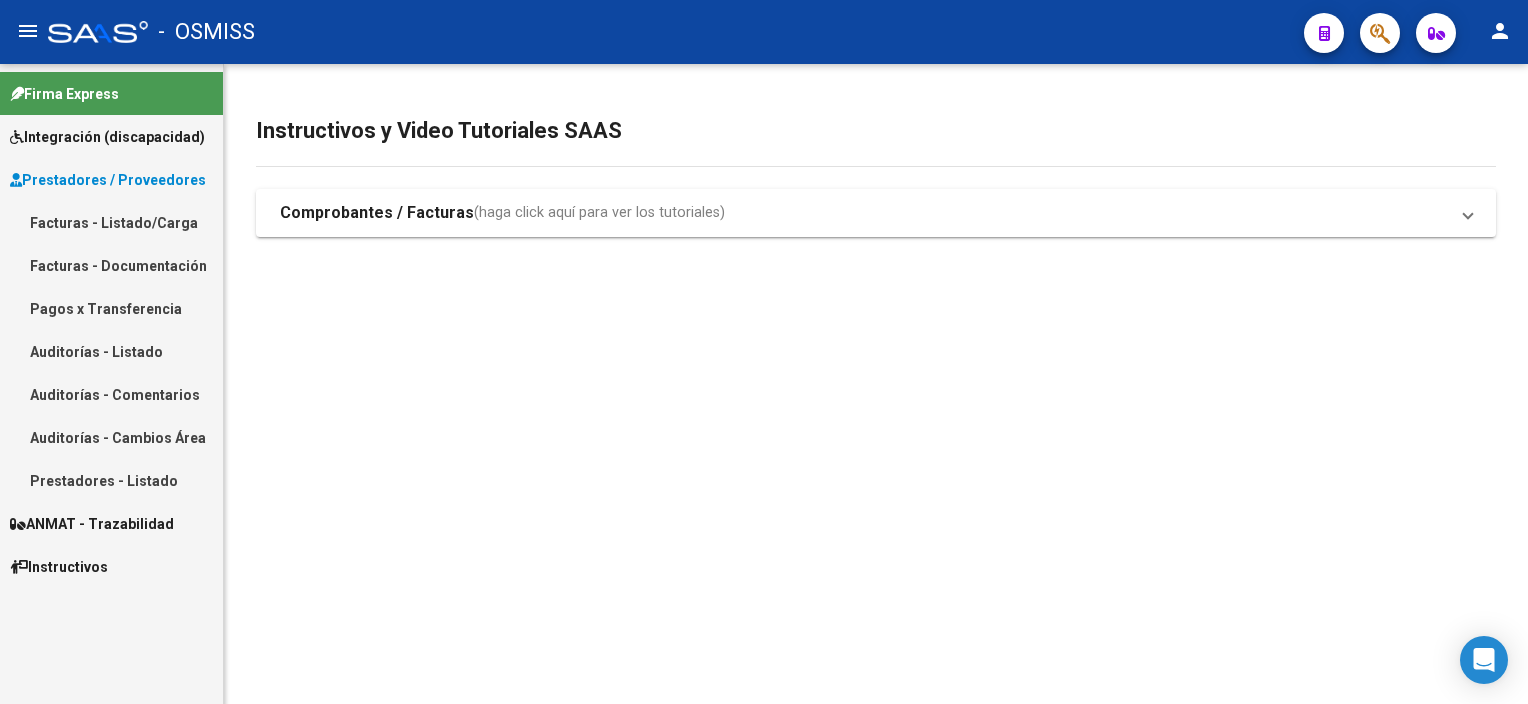 click on "Facturas - Listado/Carga" at bounding box center (111, 222) 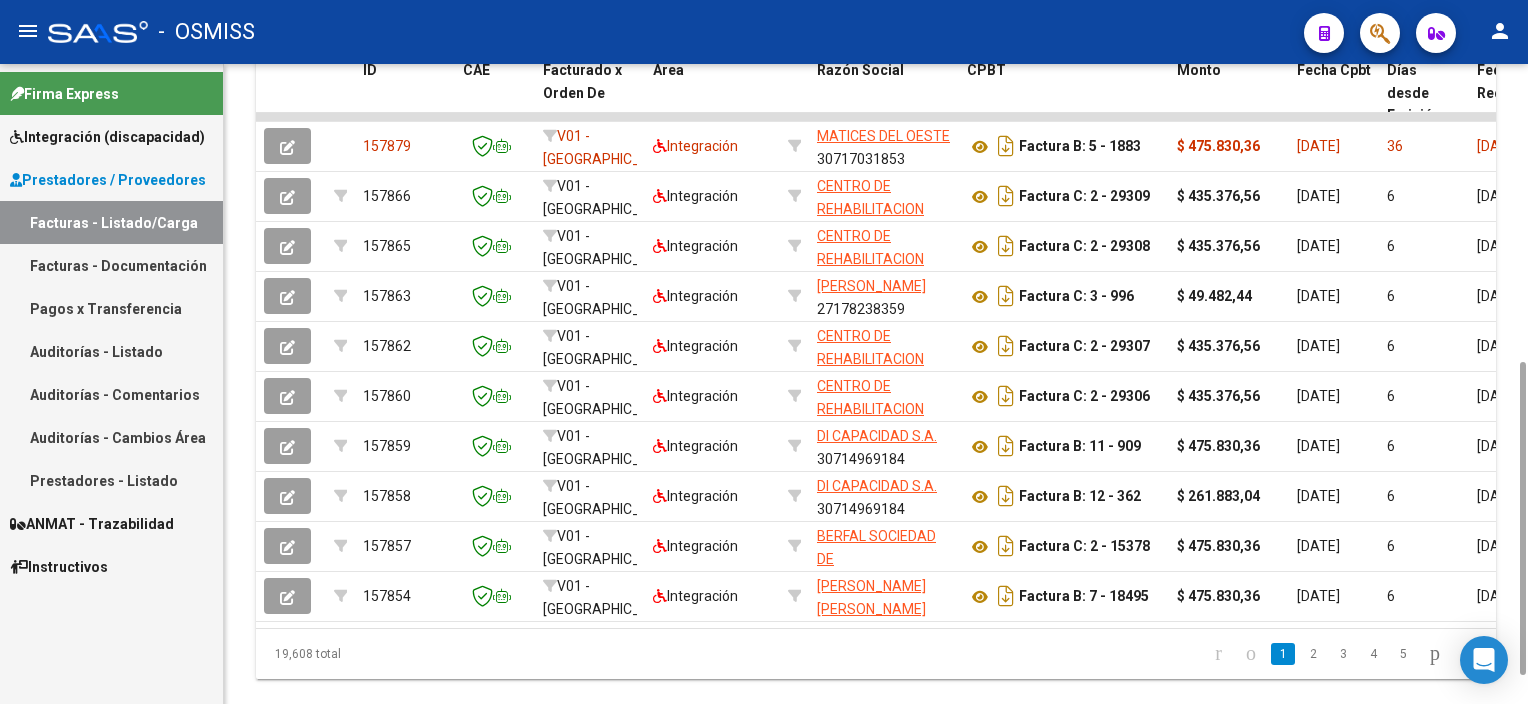 scroll, scrollTop: 613, scrollLeft: 0, axis: vertical 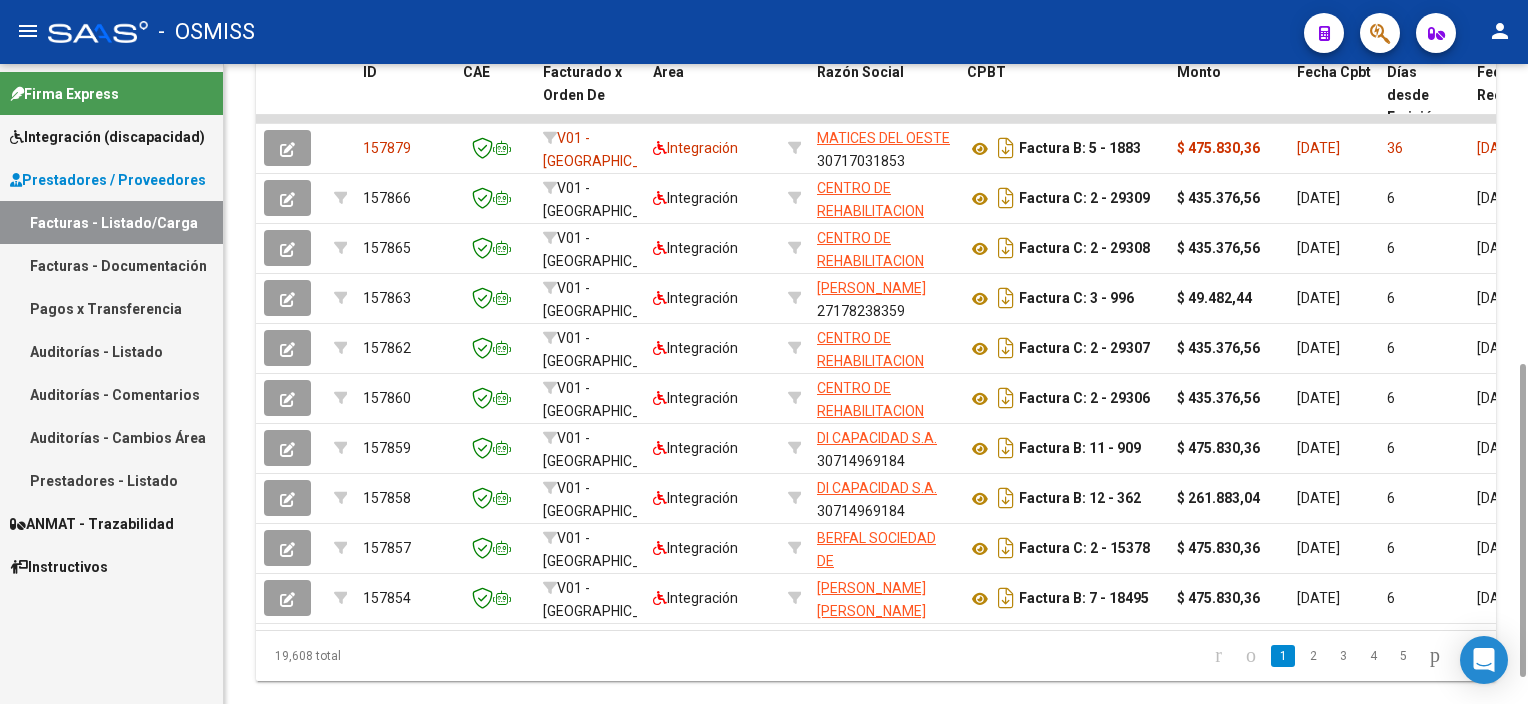 drag, startPoint x: 1524, startPoint y: 179, endPoint x: 1531, endPoint y: 570, distance: 391.06265 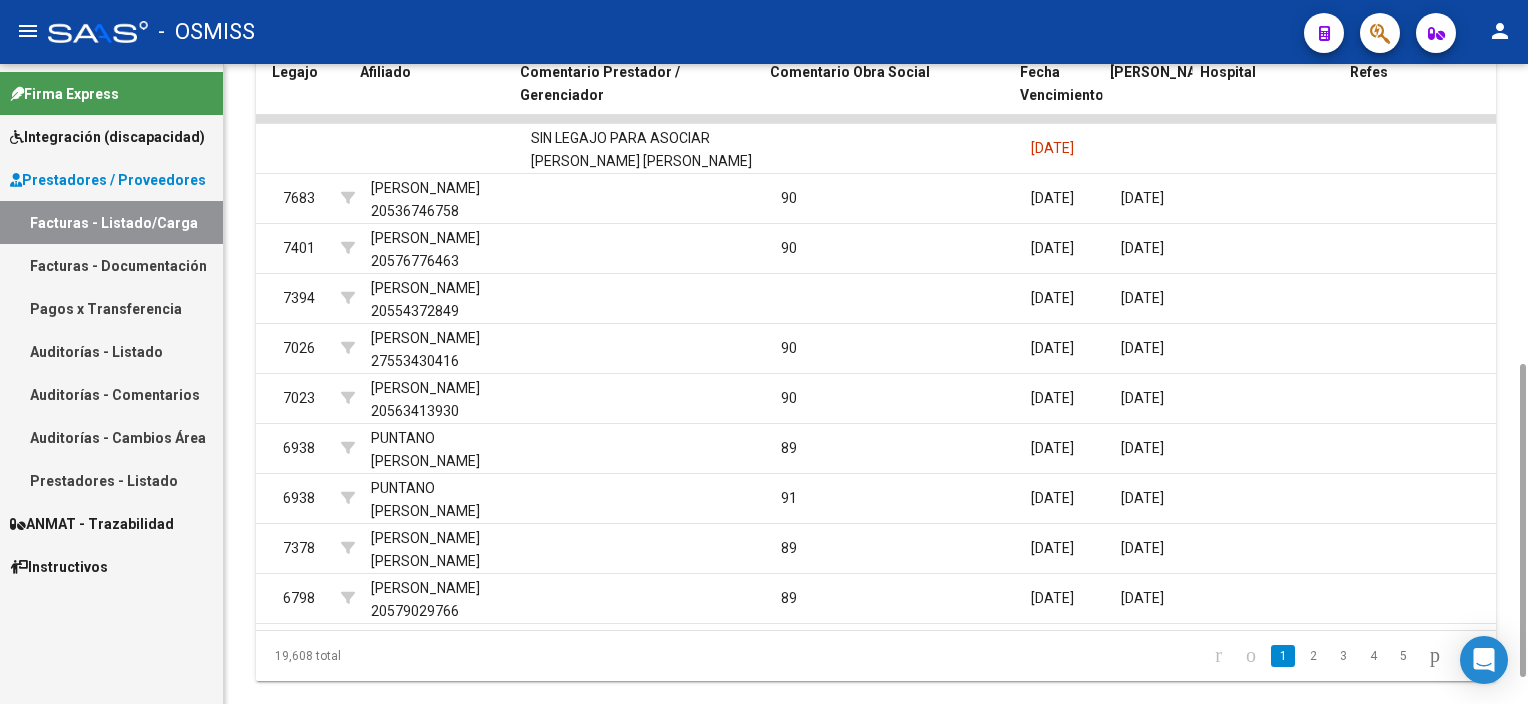 scroll, scrollTop: 0, scrollLeft: 2929, axis: horizontal 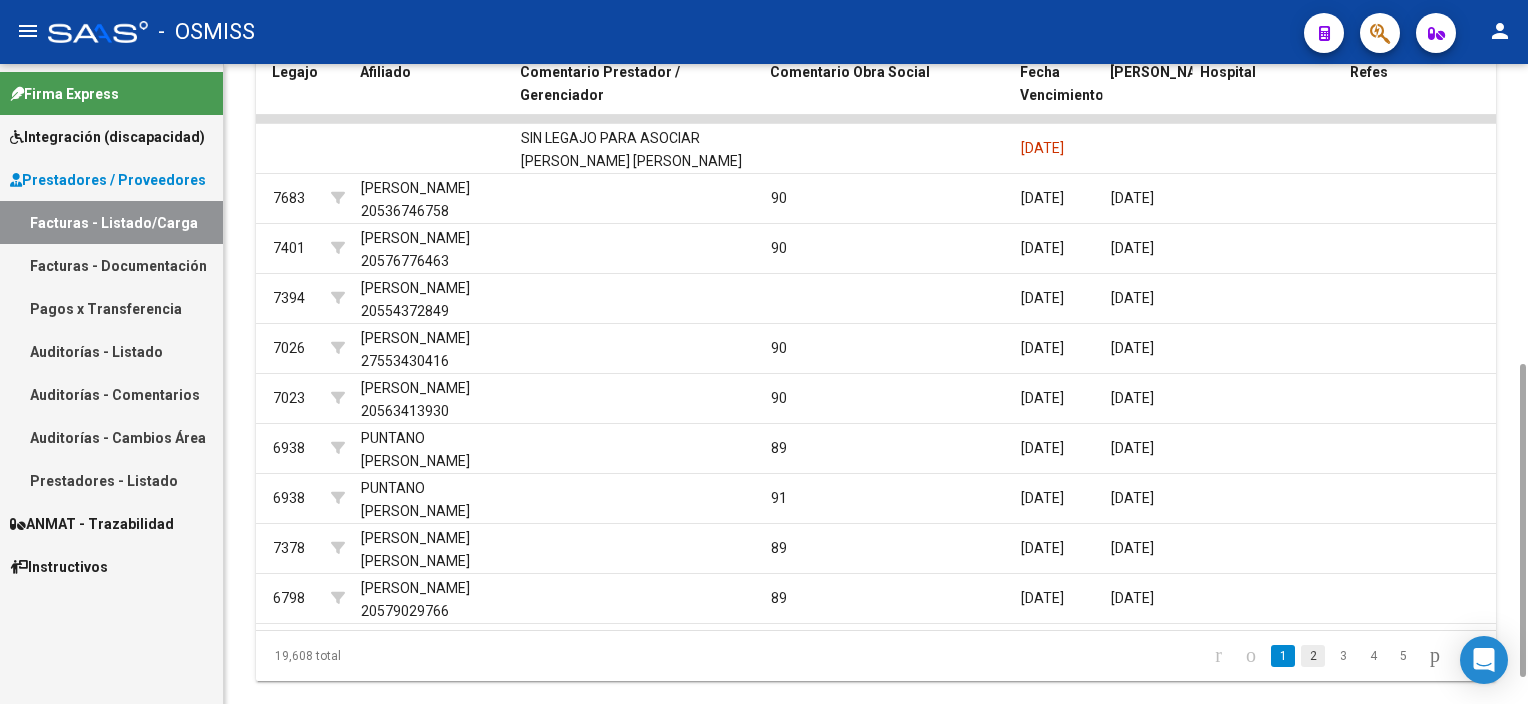 click on "2" 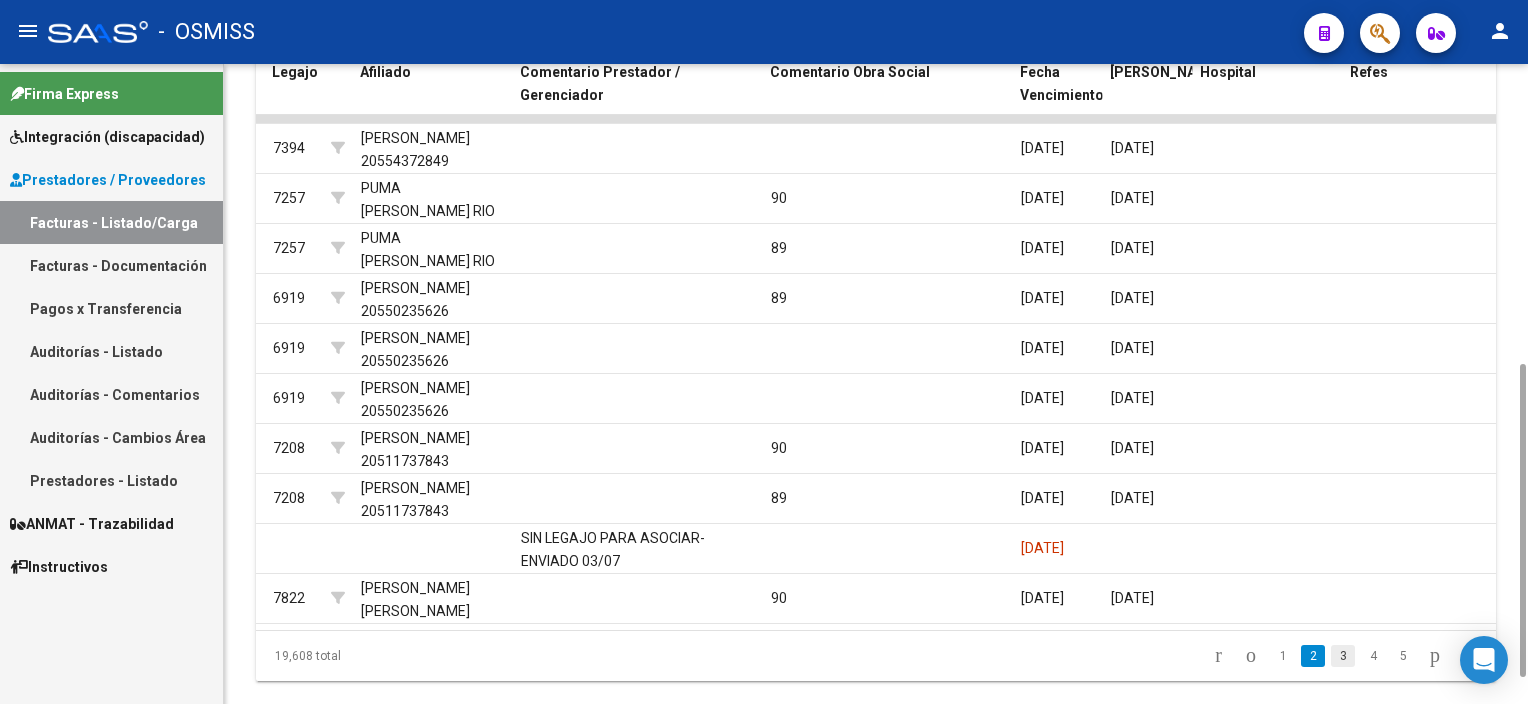 click on "3" 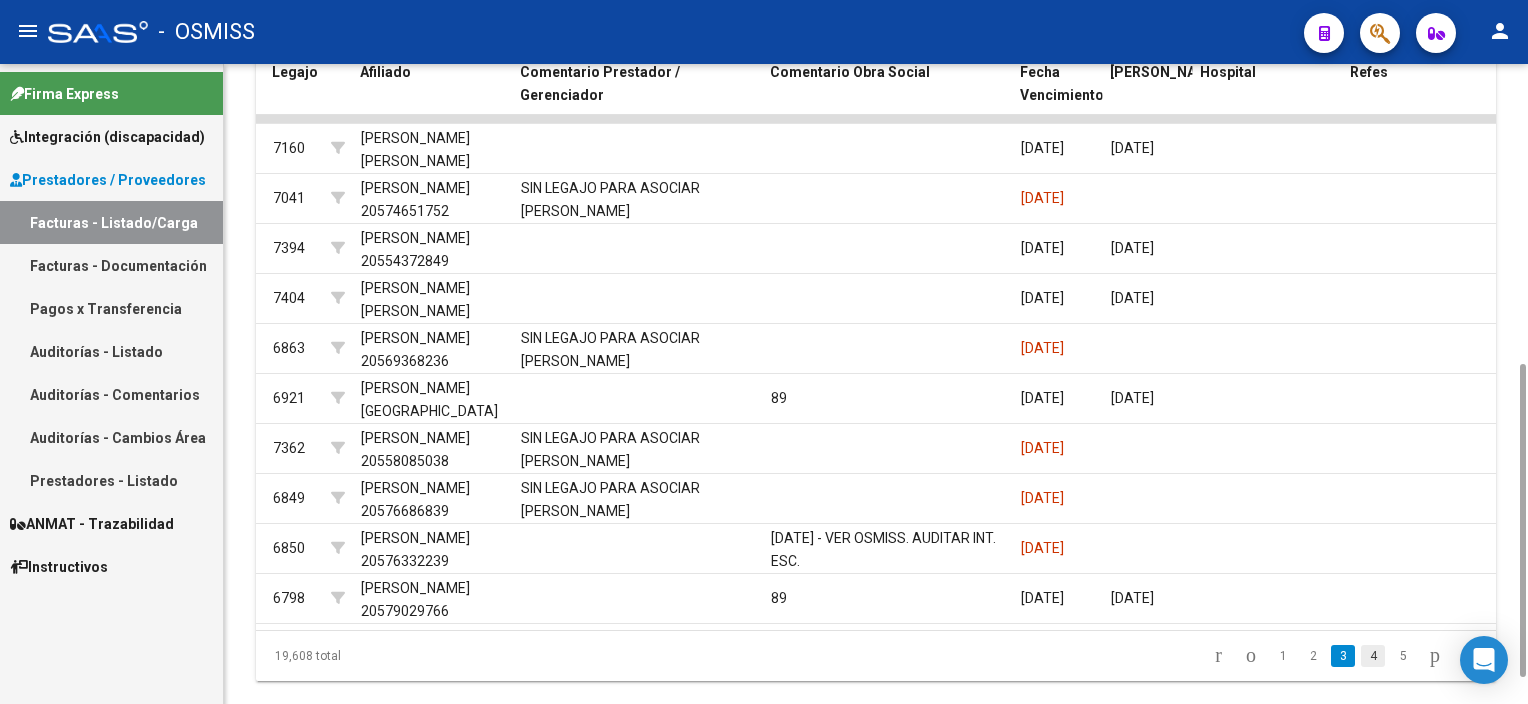 click on "4" 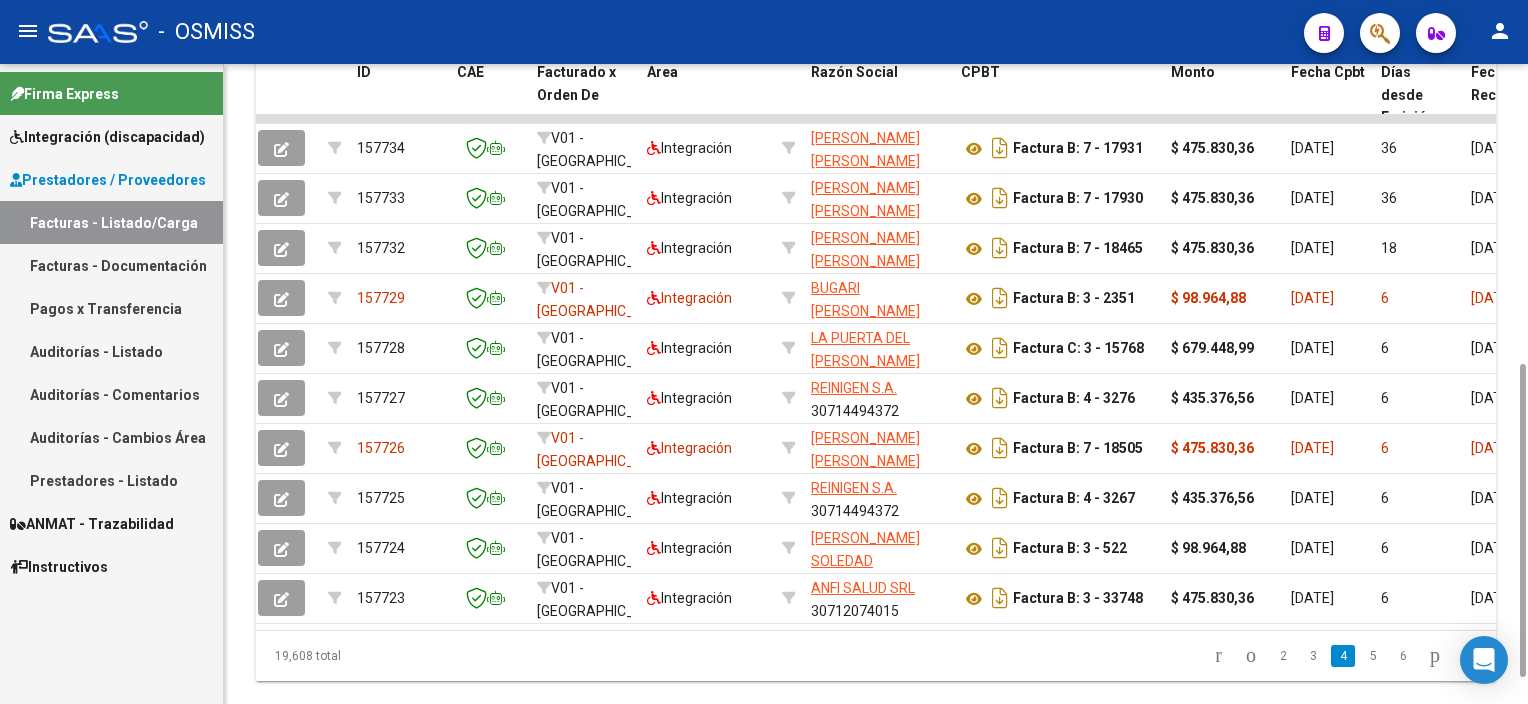 scroll, scrollTop: 0, scrollLeft: 0, axis: both 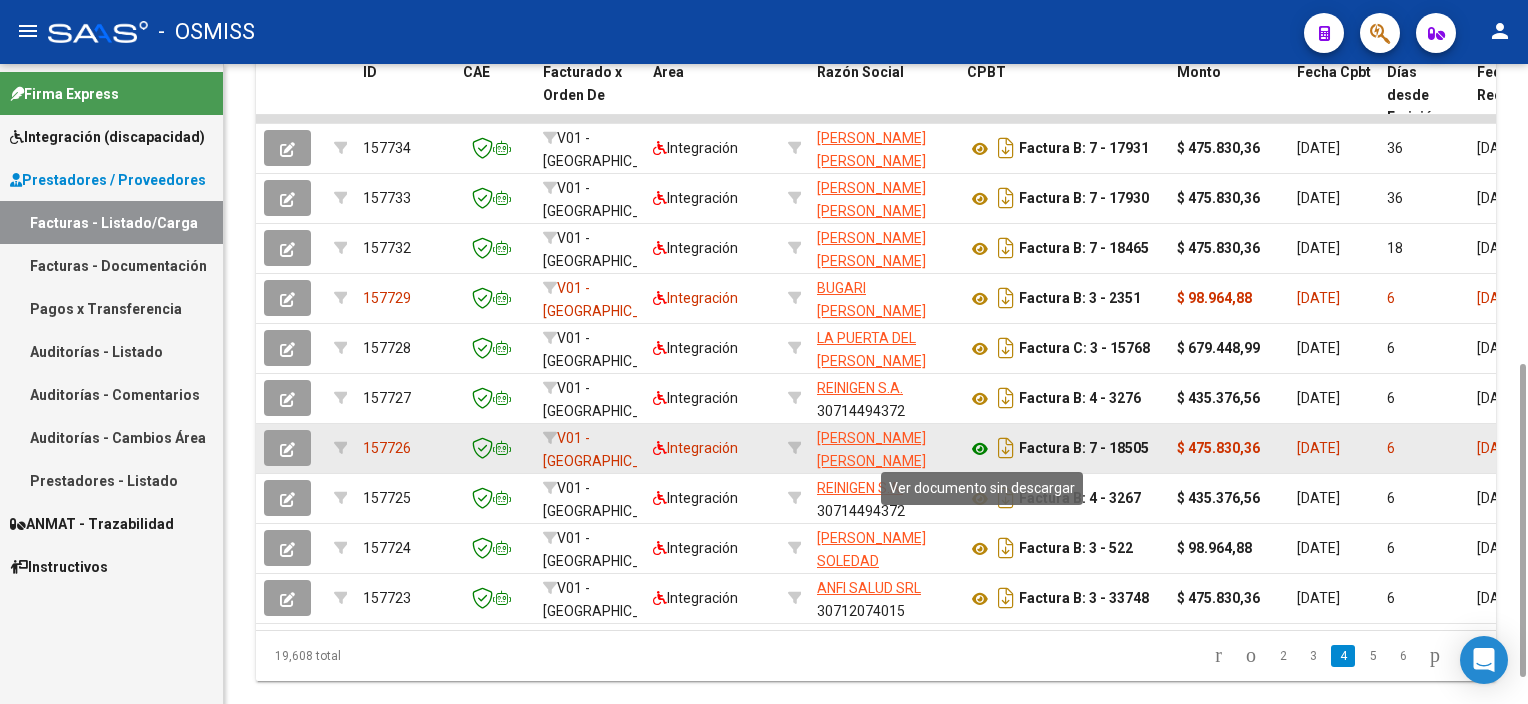 click 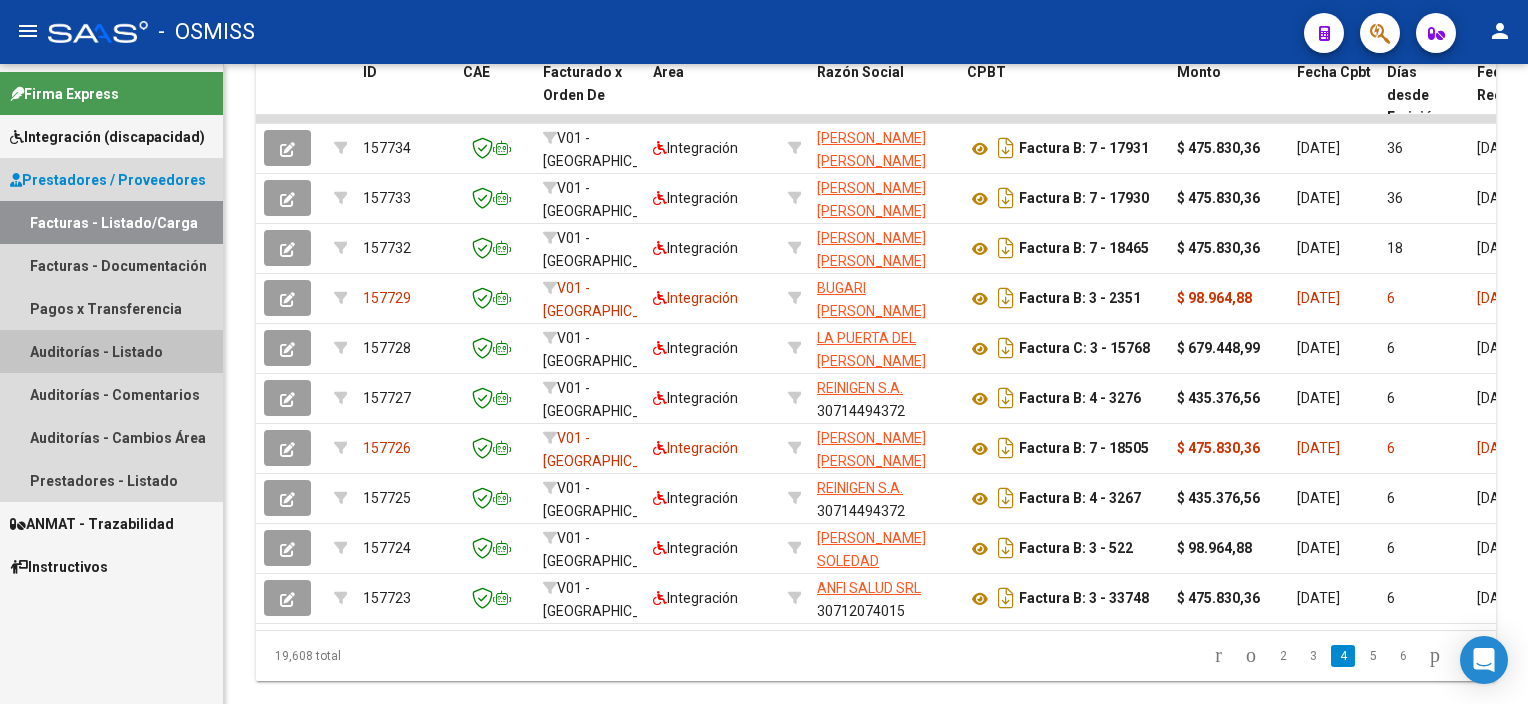 click on "Auditorías - Listado" at bounding box center (111, 351) 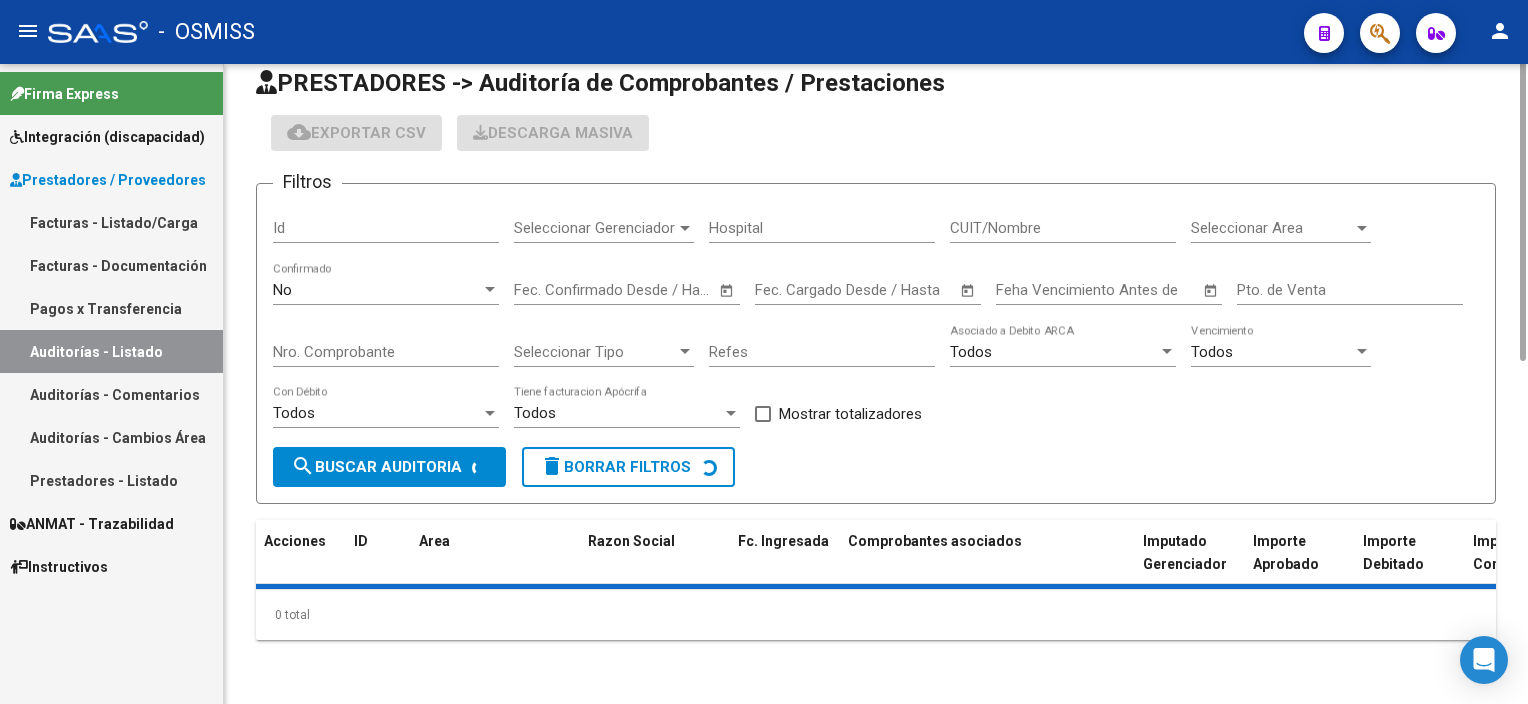 scroll, scrollTop: 0, scrollLeft: 0, axis: both 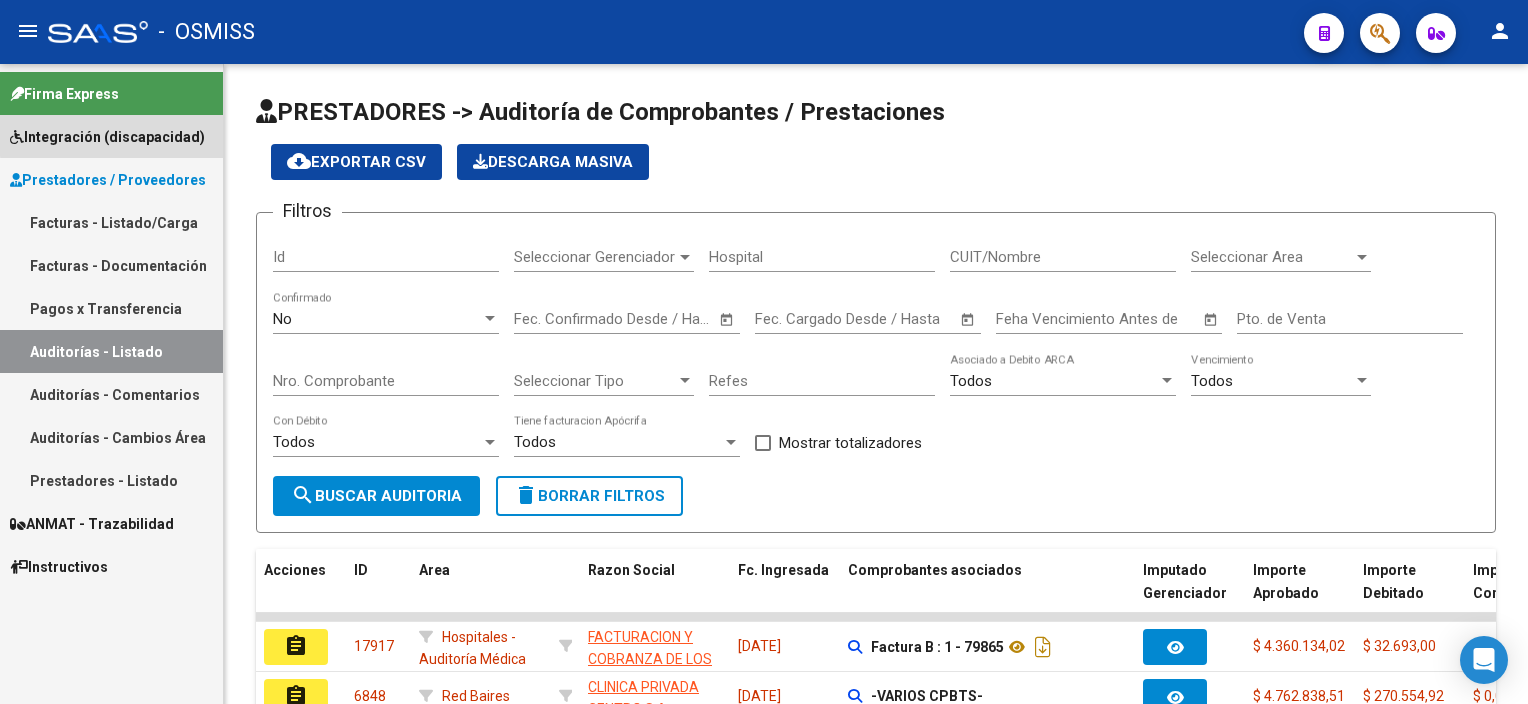 click on "Integración (discapacidad)" at bounding box center [107, 137] 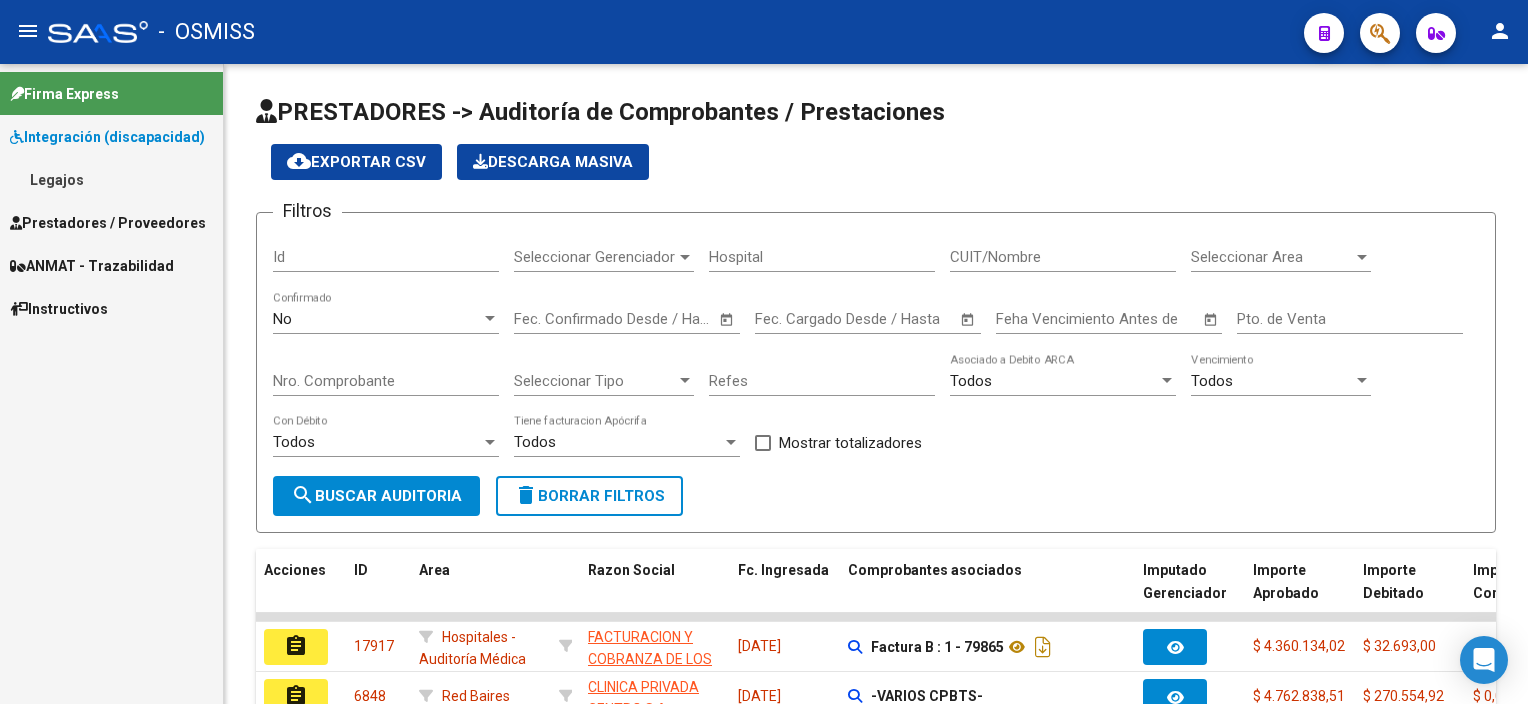 click on "Legajos" at bounding box center [111, 179] 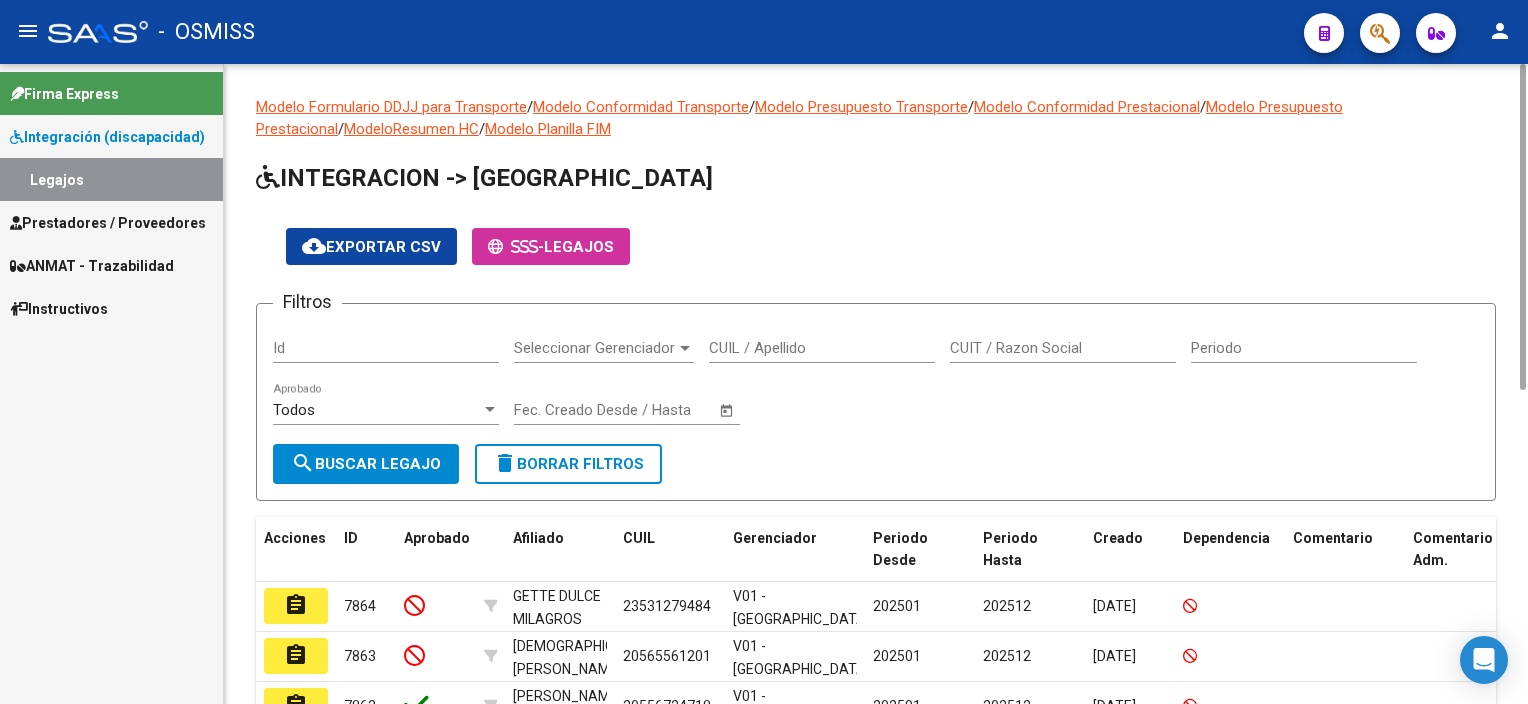 click on "CUIL / Apellido" at bounding box center [822, 348] 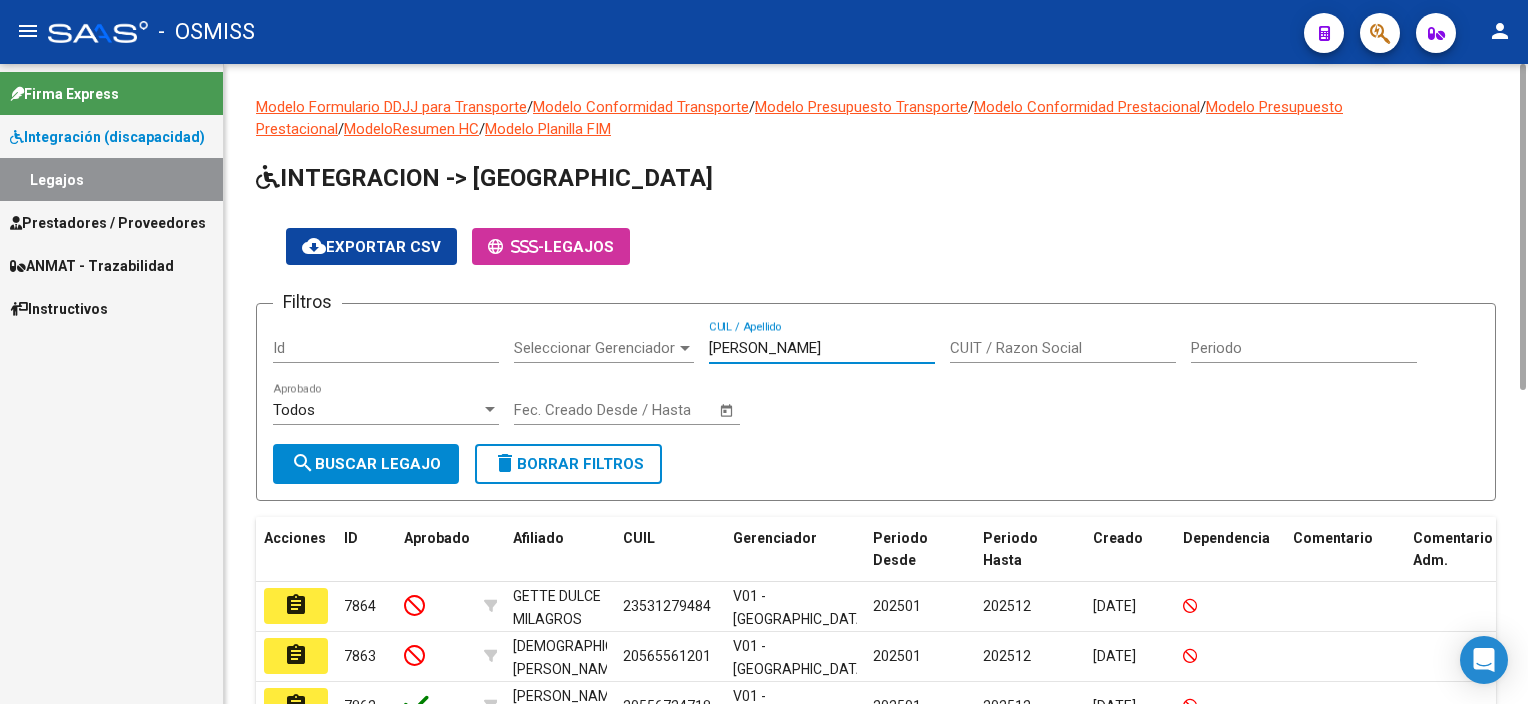 type on "[PERSON_NAME]" 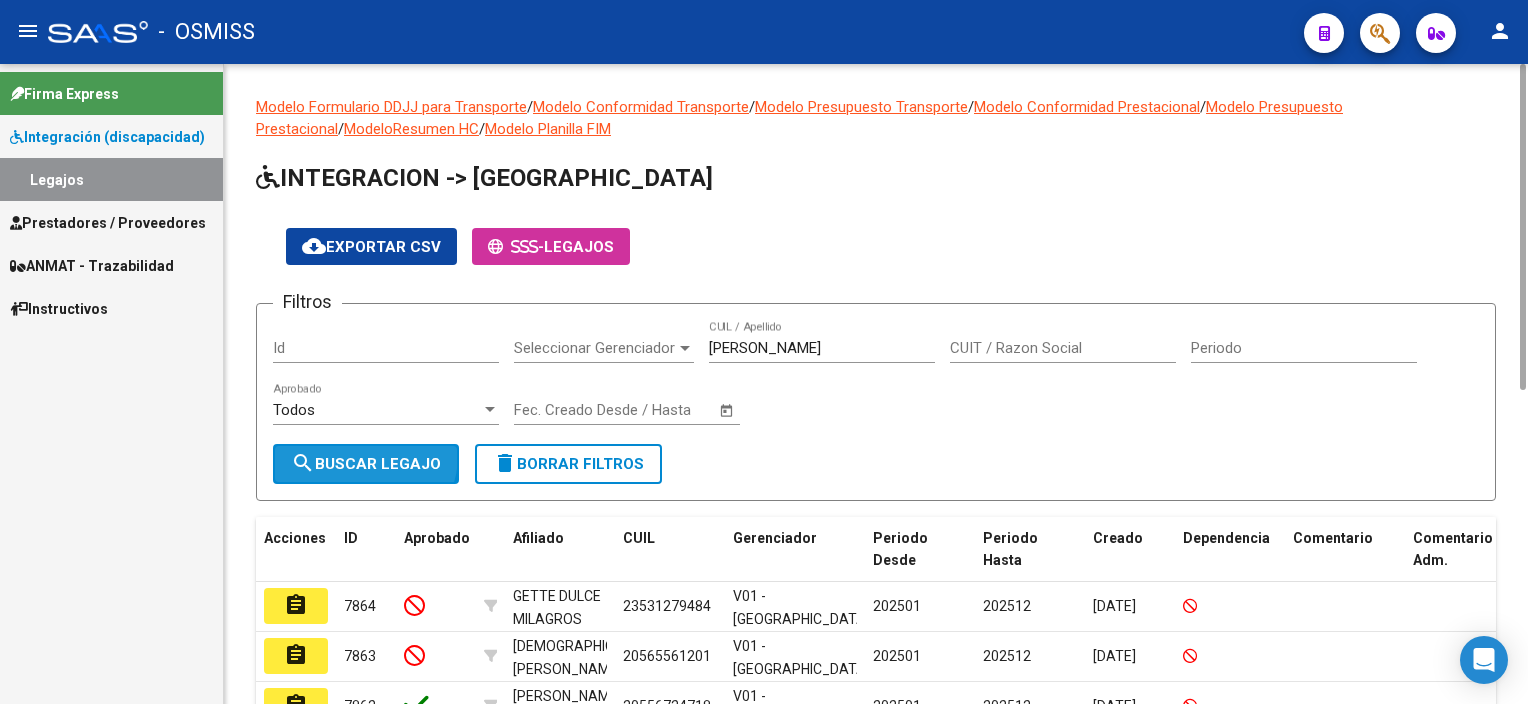 click on "search  Buscar Legajo" 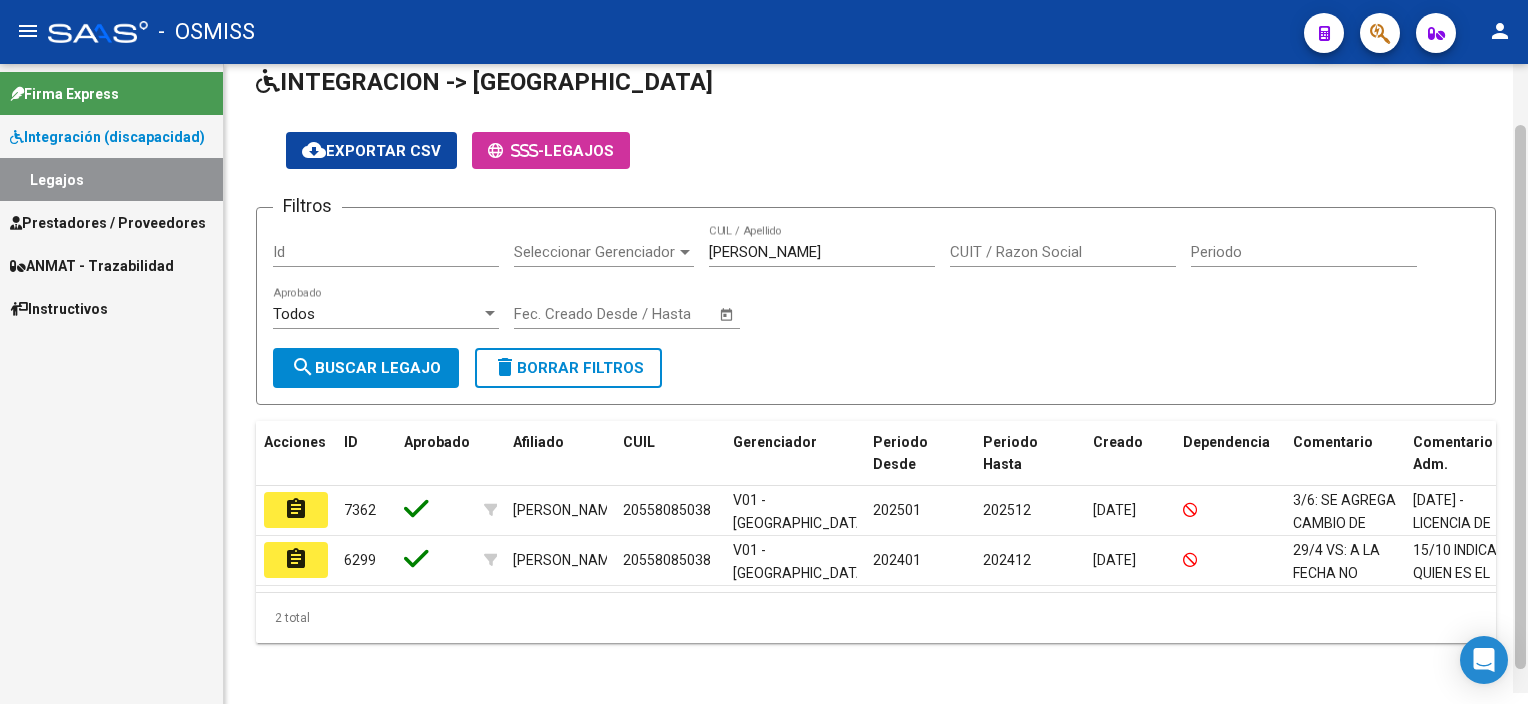 scroll, scrollTop: 101, scrollLeft: 0, axis: vertical 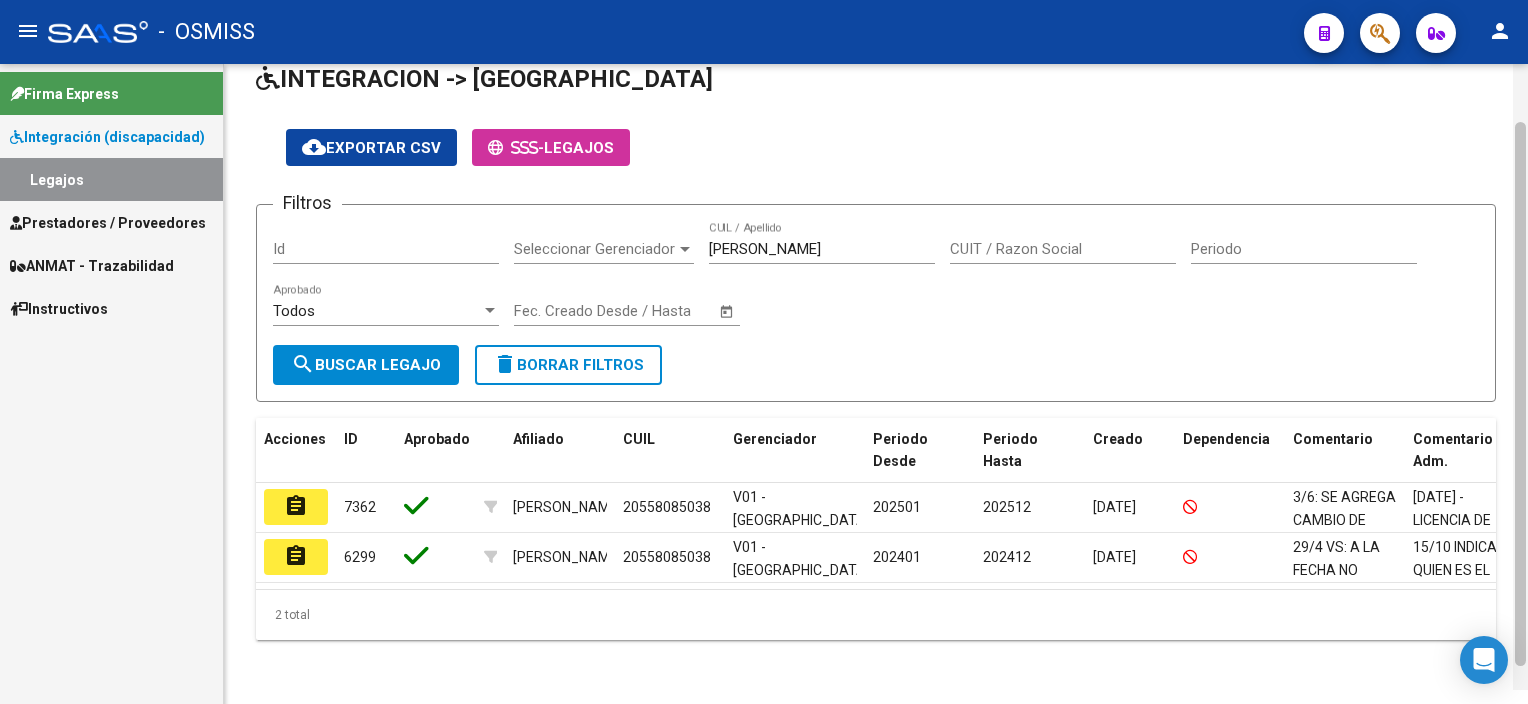 drag, startPoint x: 1520, startPoint y: 354, endPoint x: 1520, endPoint y: 406, distance: 52 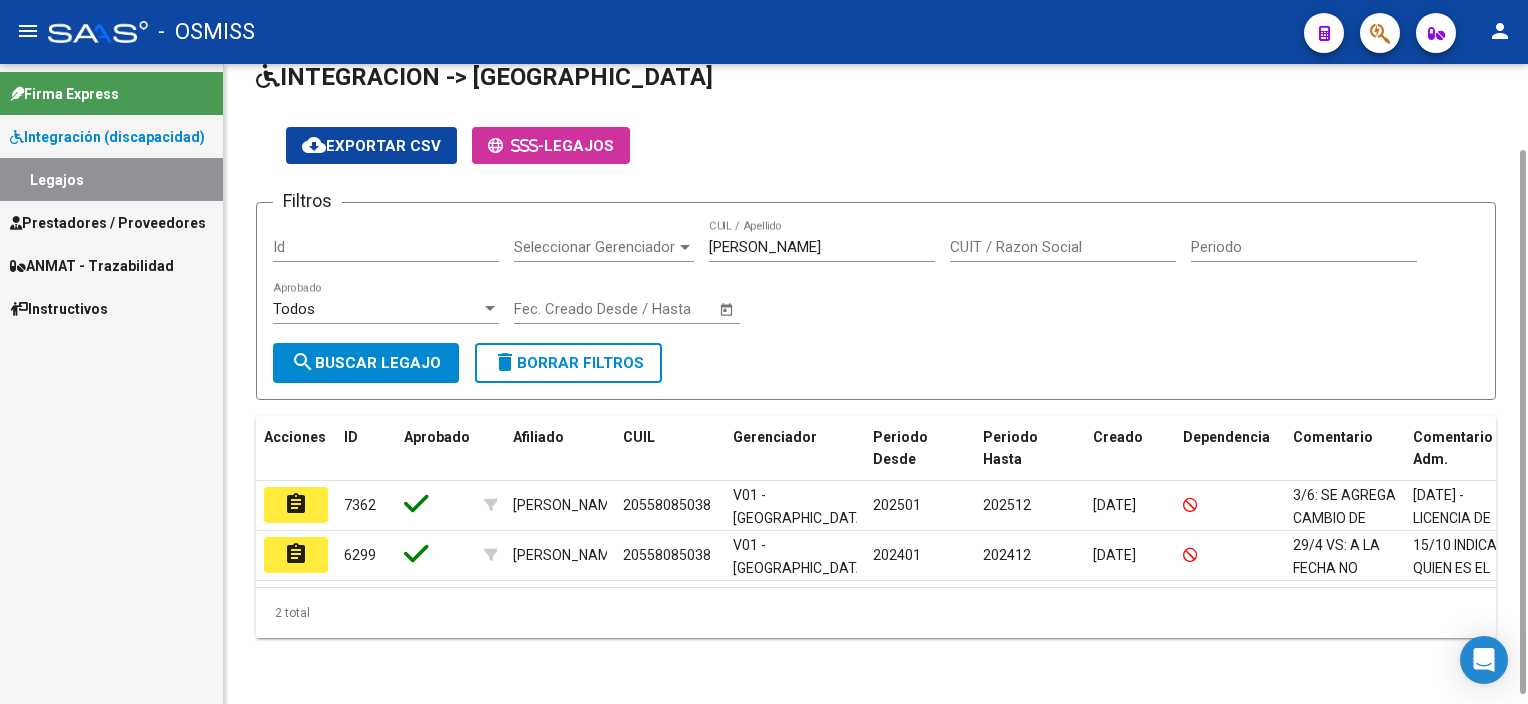 scroll, scrollTop: 0, scrollLeft: 28, axis: horizontal 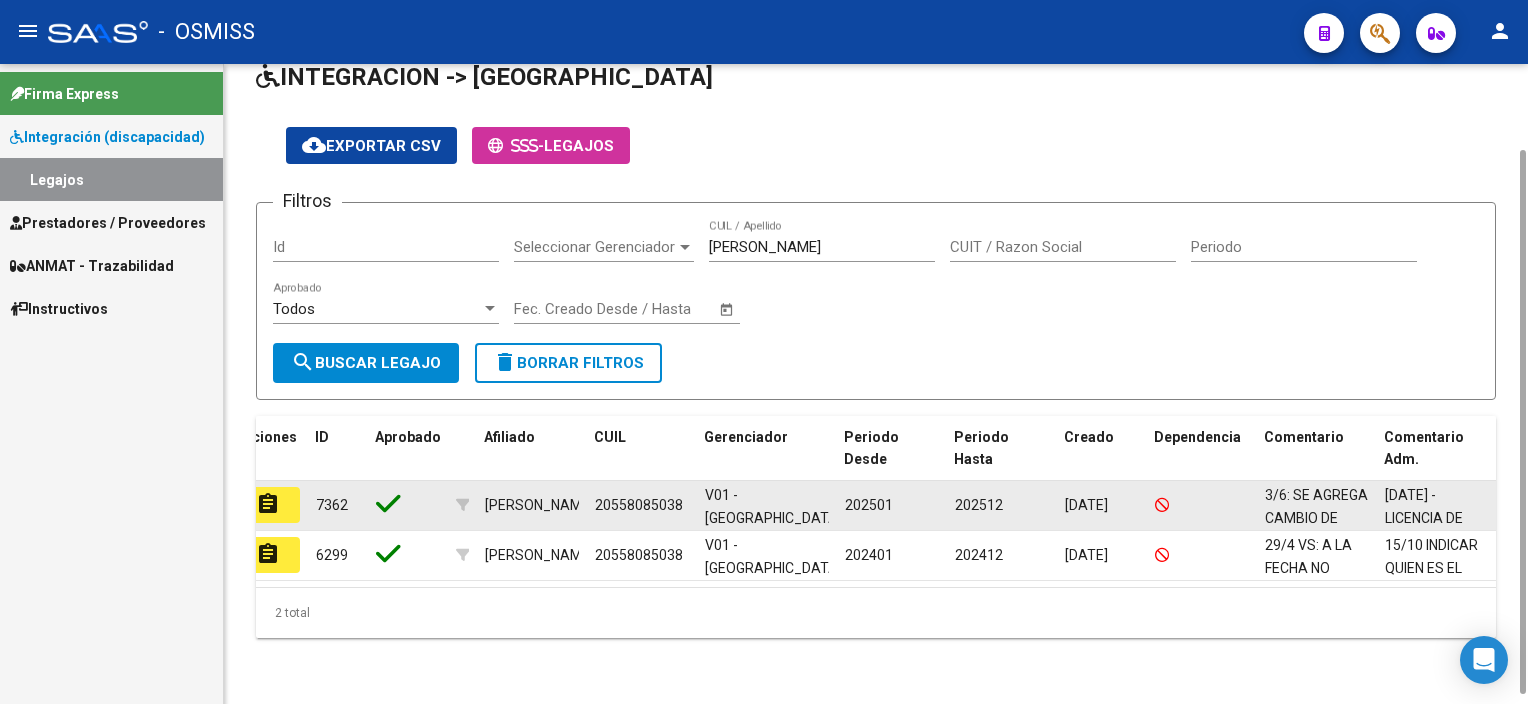 click on "3/6: SE AGREGA CAMBIO DE HORARIO DE PSI" 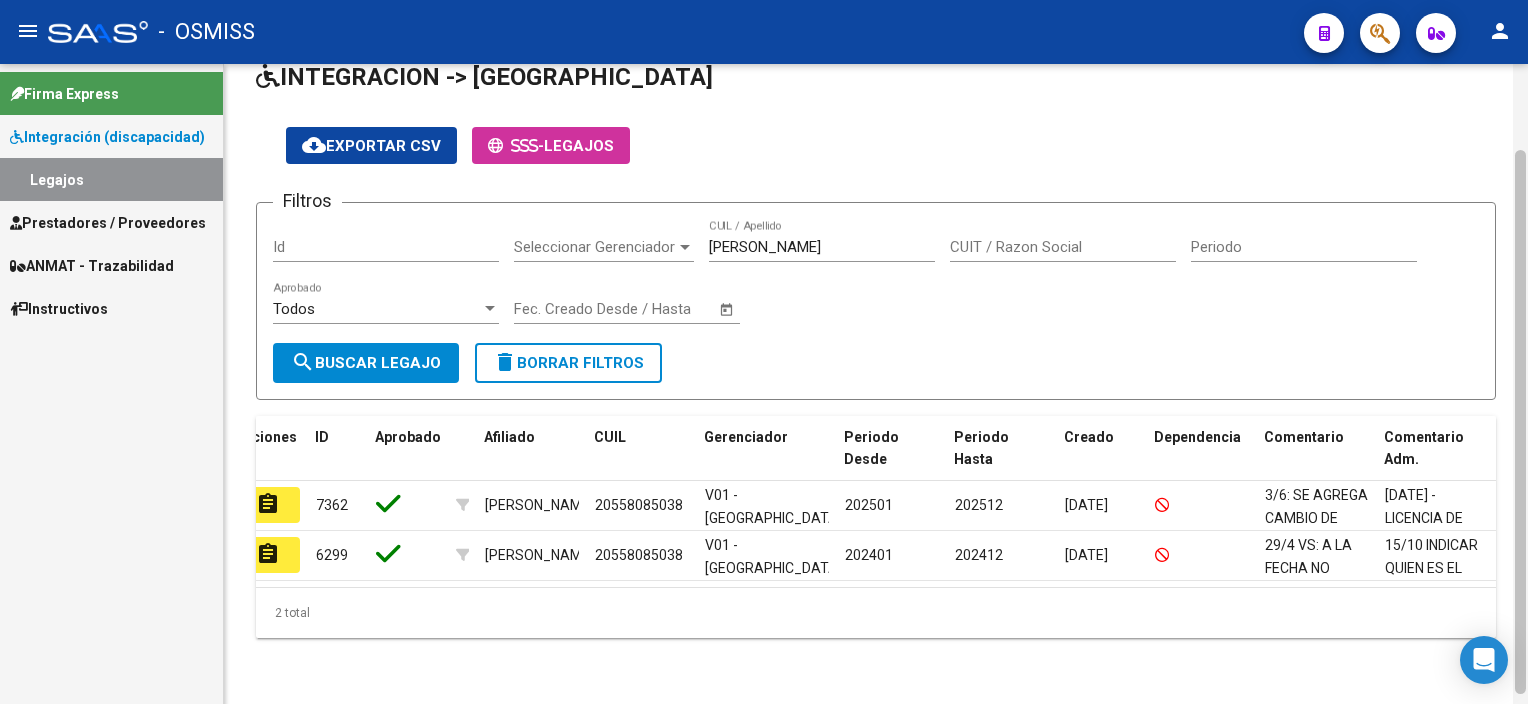 scroll, scrollTop: 111, scrollLeft: 0, axis: vertical 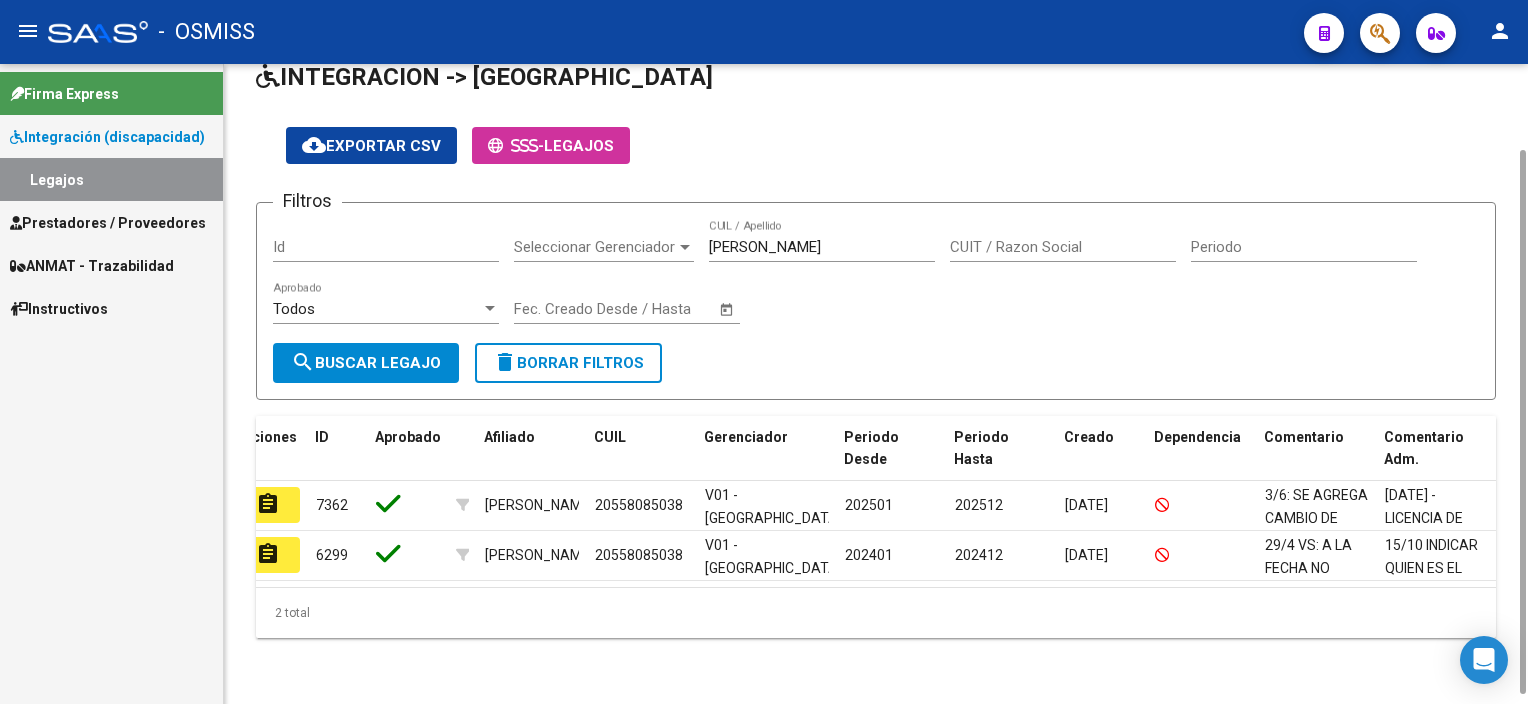 drag, startPoint x: 1519, startPoint y: 421, endPoint x: 1512, endPoint y: 506, distance: 85.28775 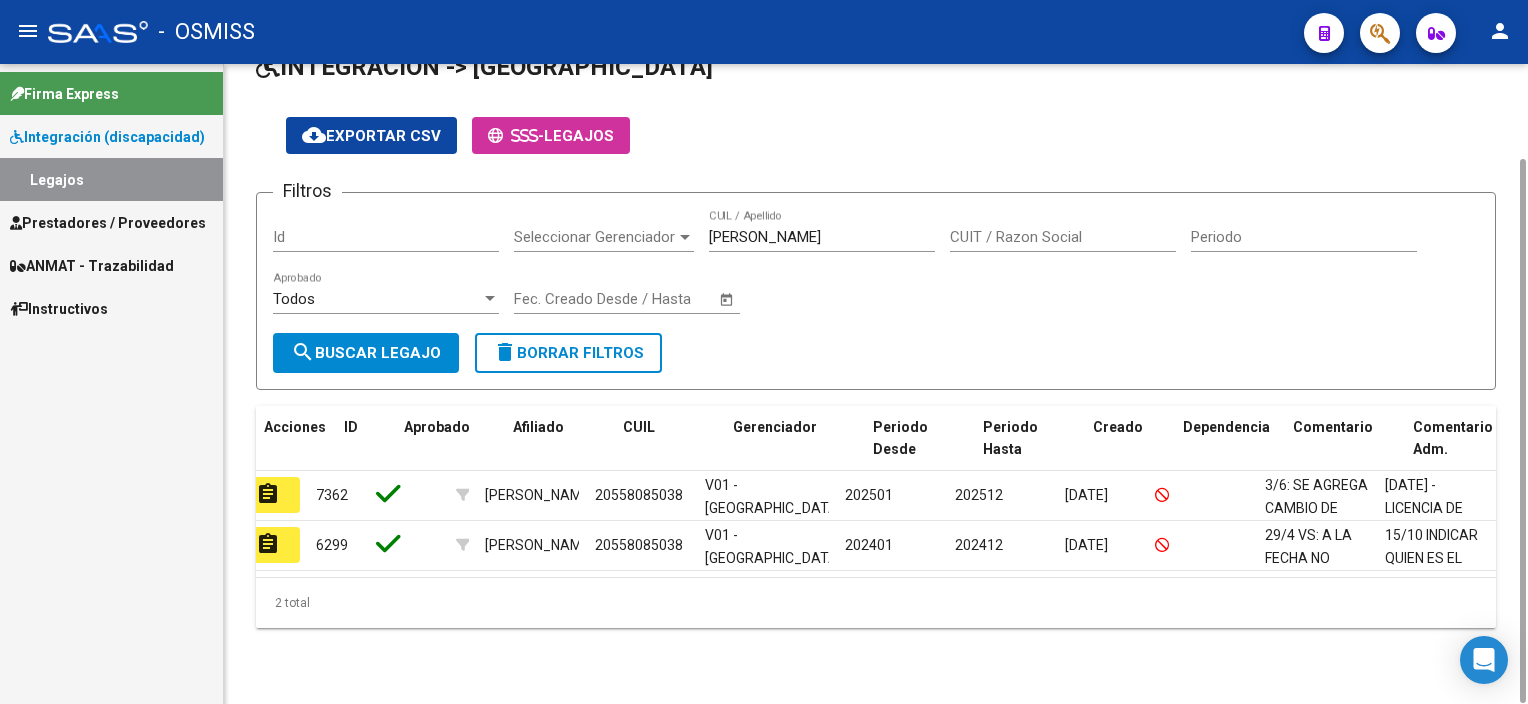 scroll, scrollTop: 0, scrollLeft: 0, axis: both 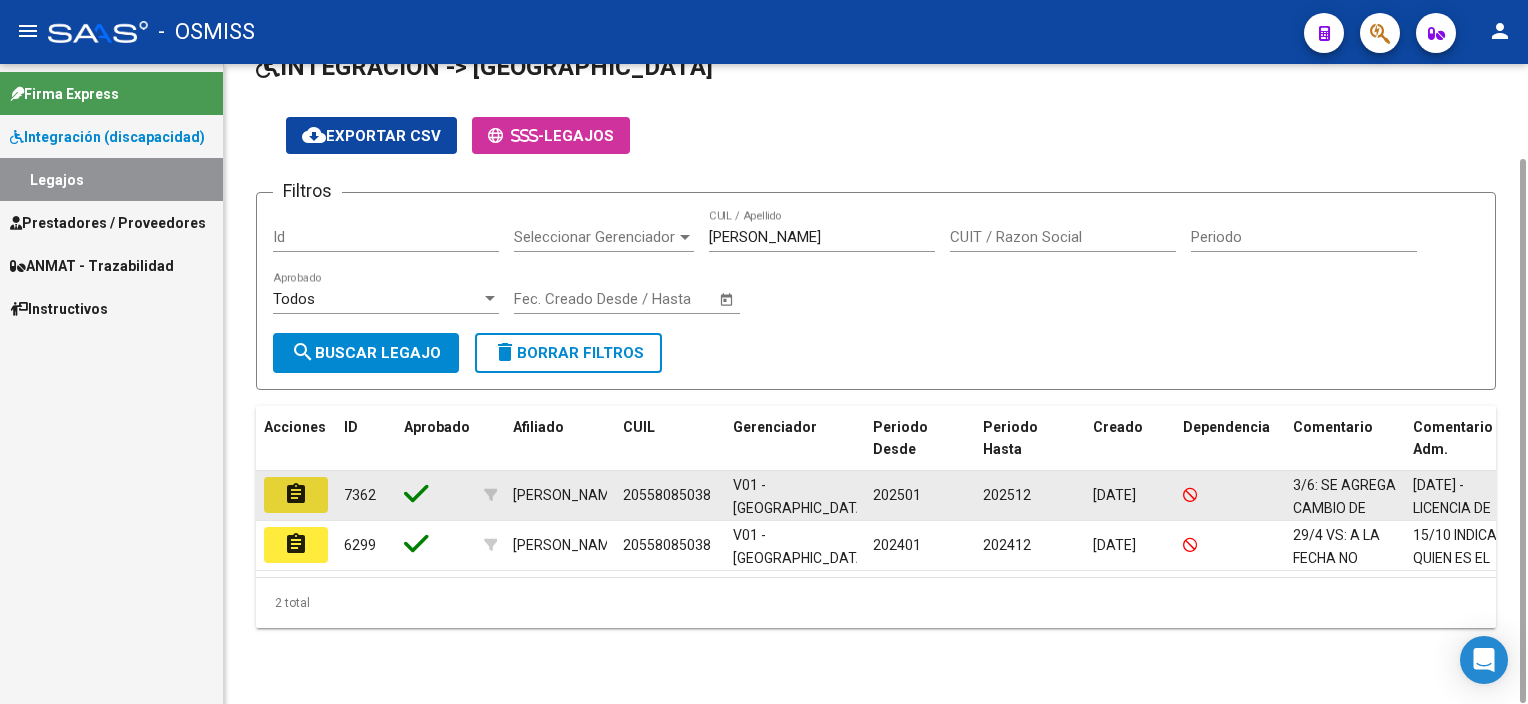 click on "assignment" 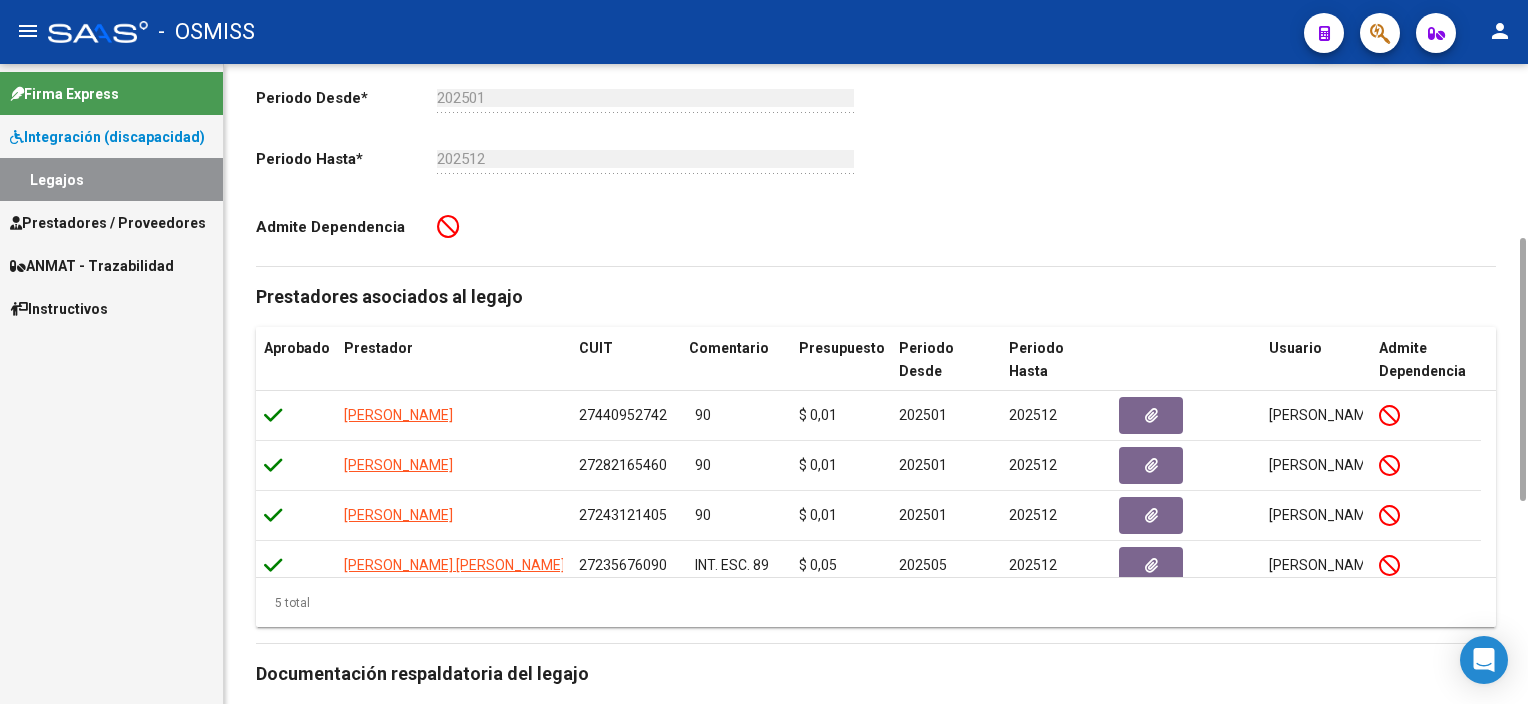 scroll, scrollTop: 508, scrollLeft: 0, axis: vertical 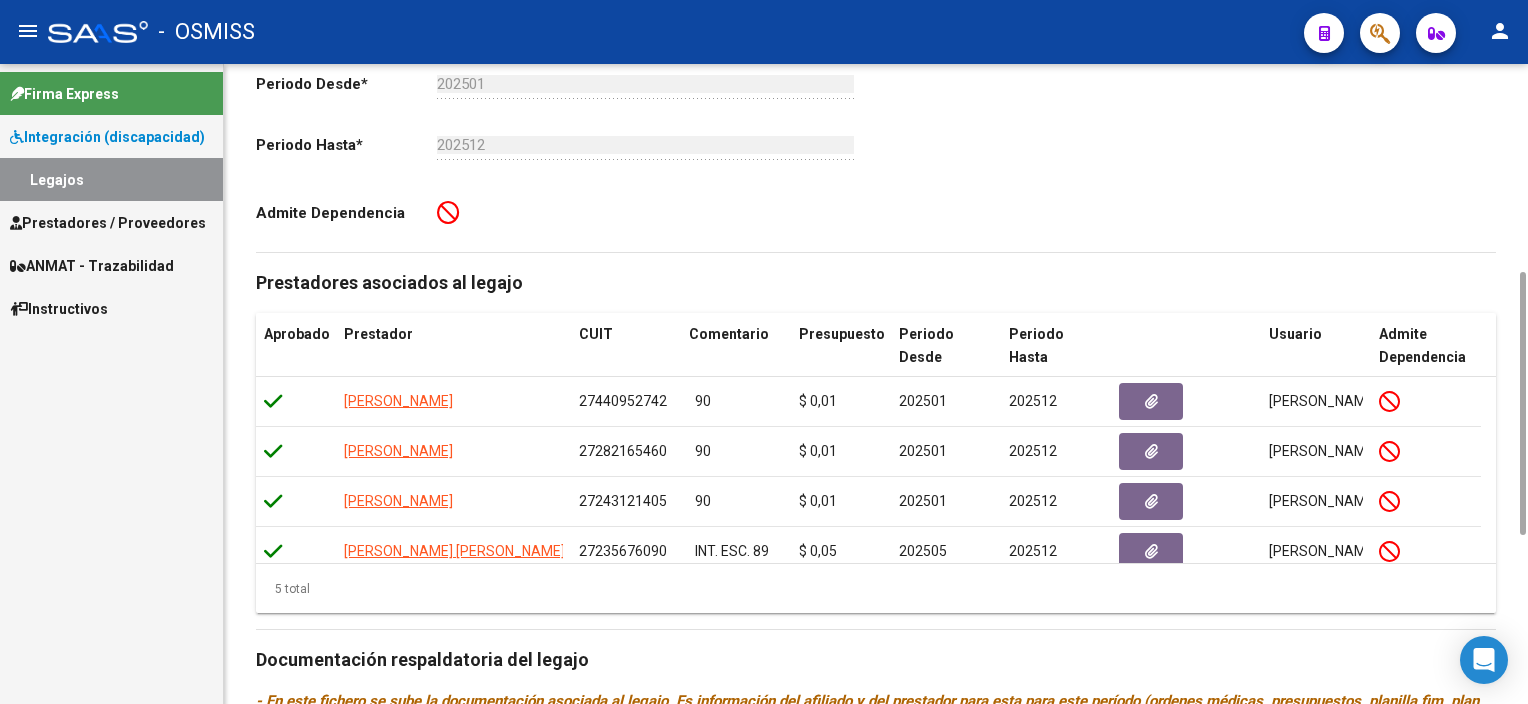 drag, startPoint x: 1520, startPoint y: 153, endPoint x: 1531, endPoint y: 588, distance: 435.13907 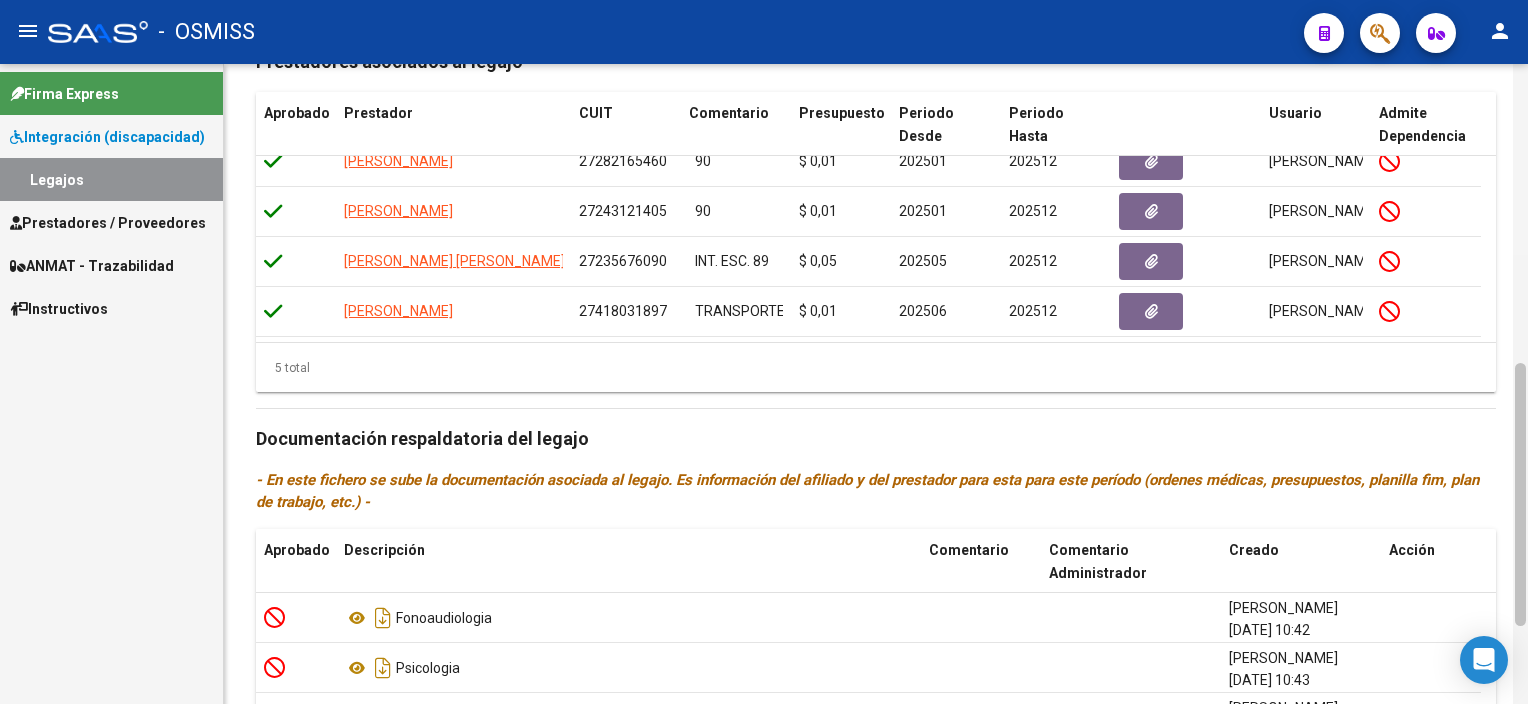 scroll, scrollTop: 916, scrollLeft: 0, axis: vertical 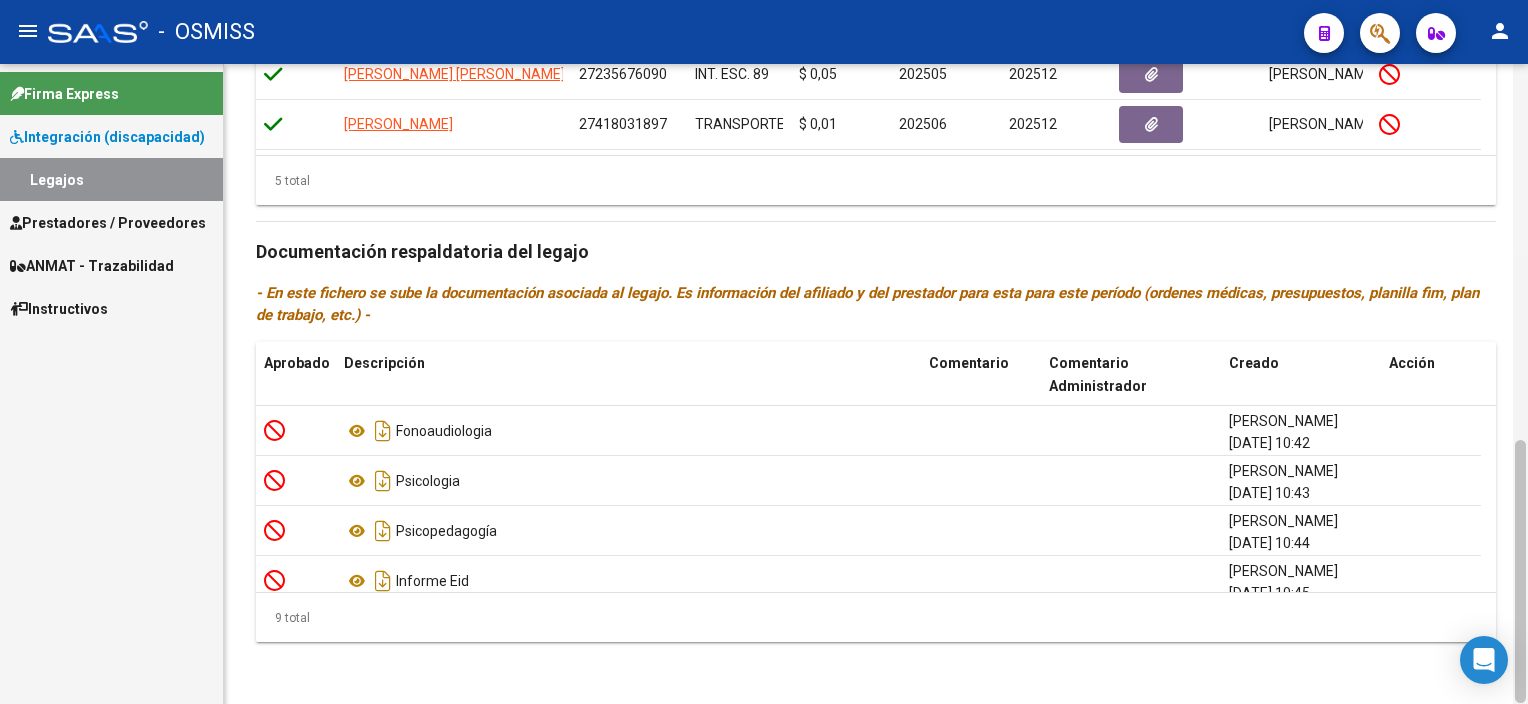 drag, startPoint x: 1524, startPoint y: 493, endPoint x: 1525, endPoint y: 696, distance: 203.00246 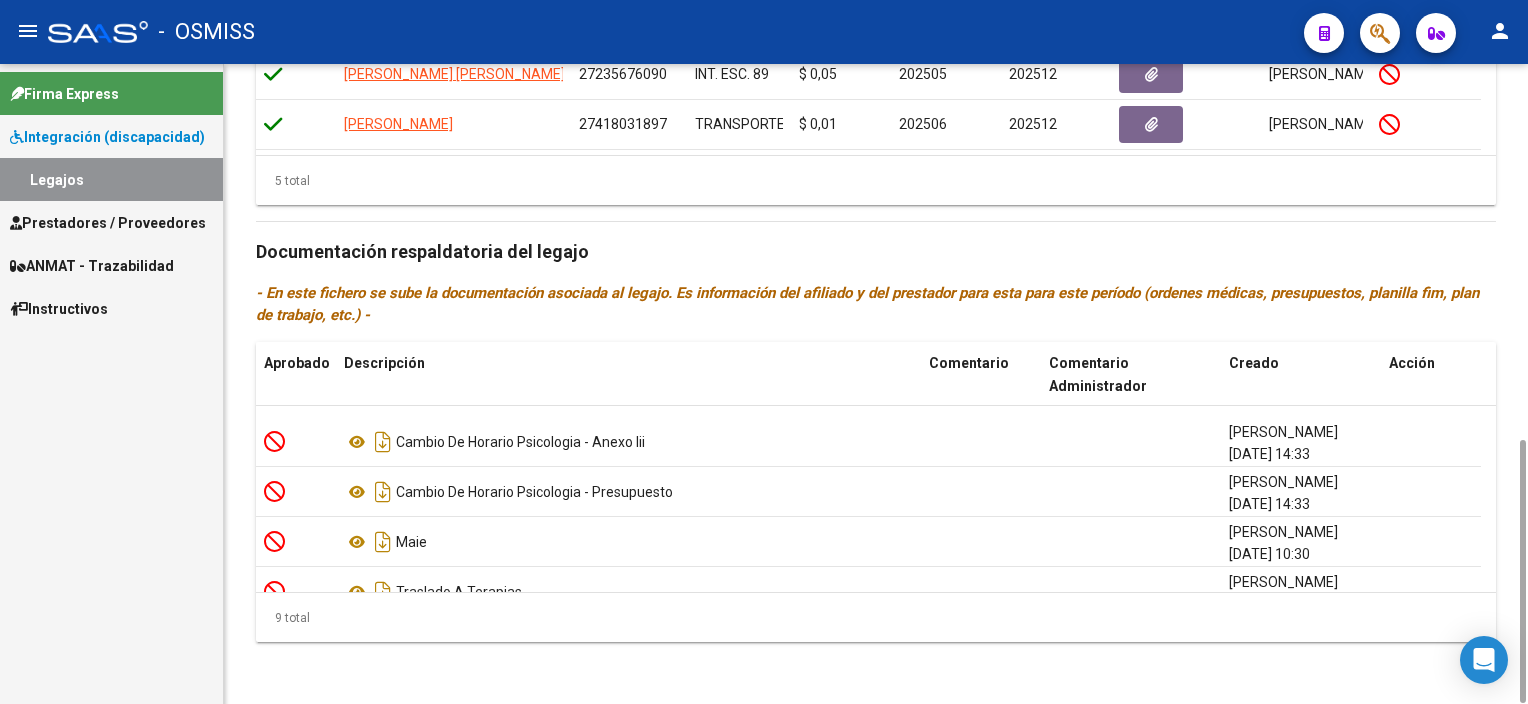 scroll, scrollTop: 269, scrollLeft: 0, axis: vertical 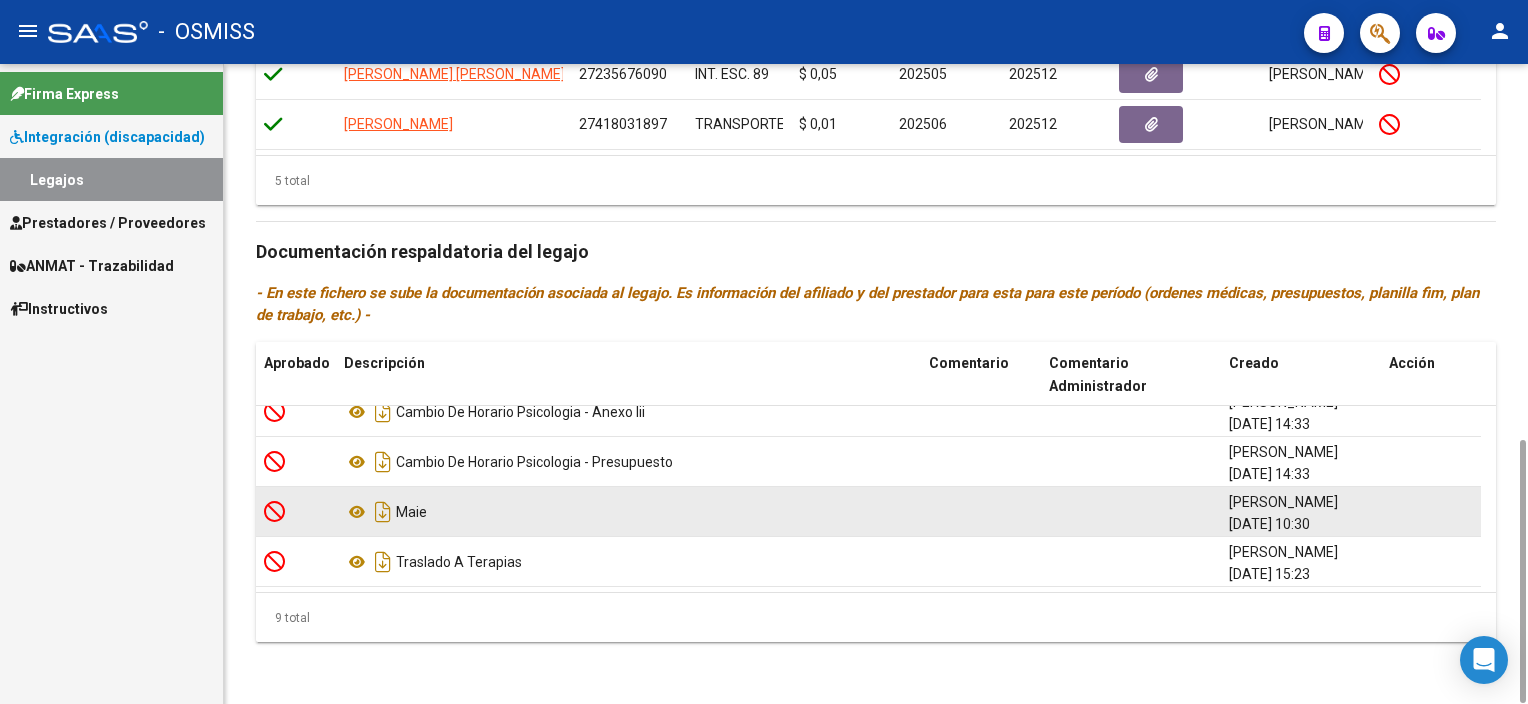 click 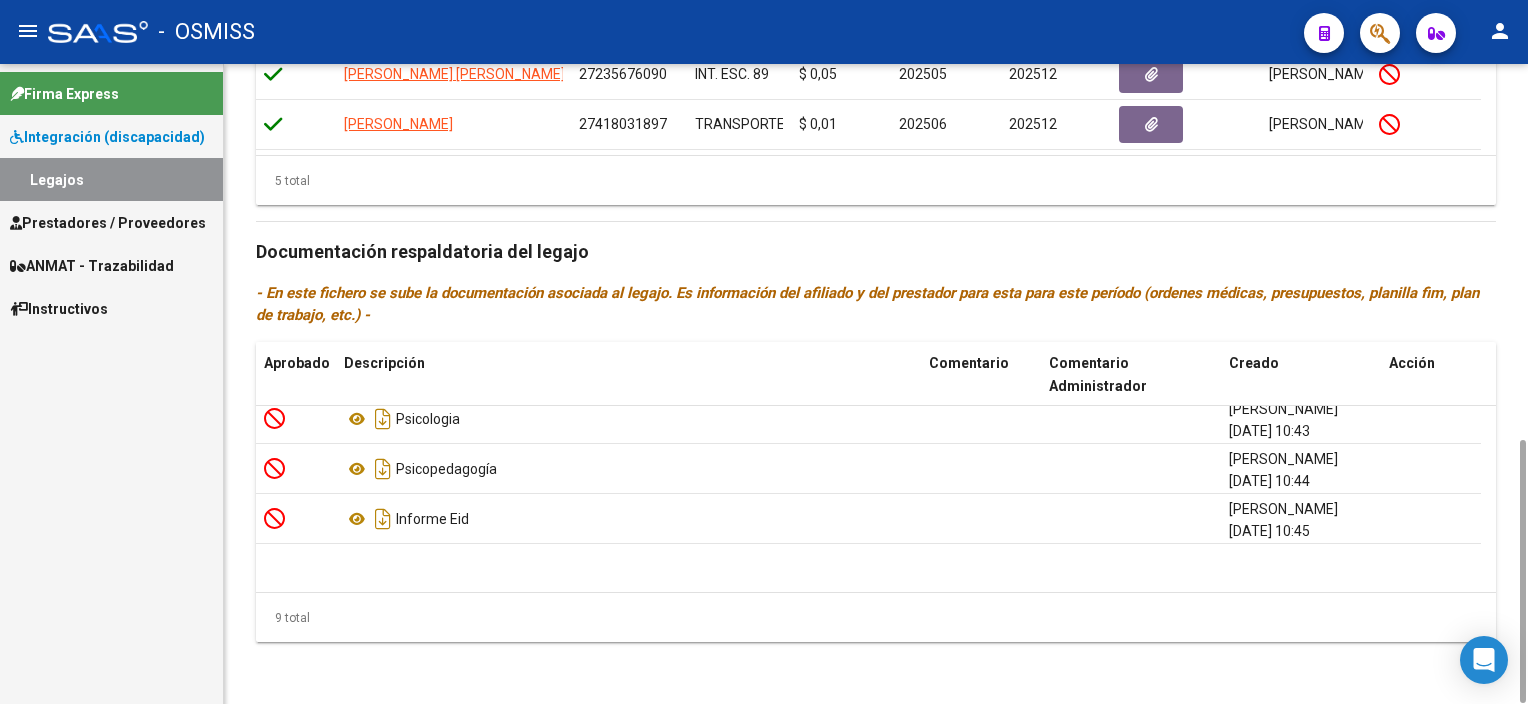 scroll, scrollTop: 0, scrollLeft: 0, axis: both 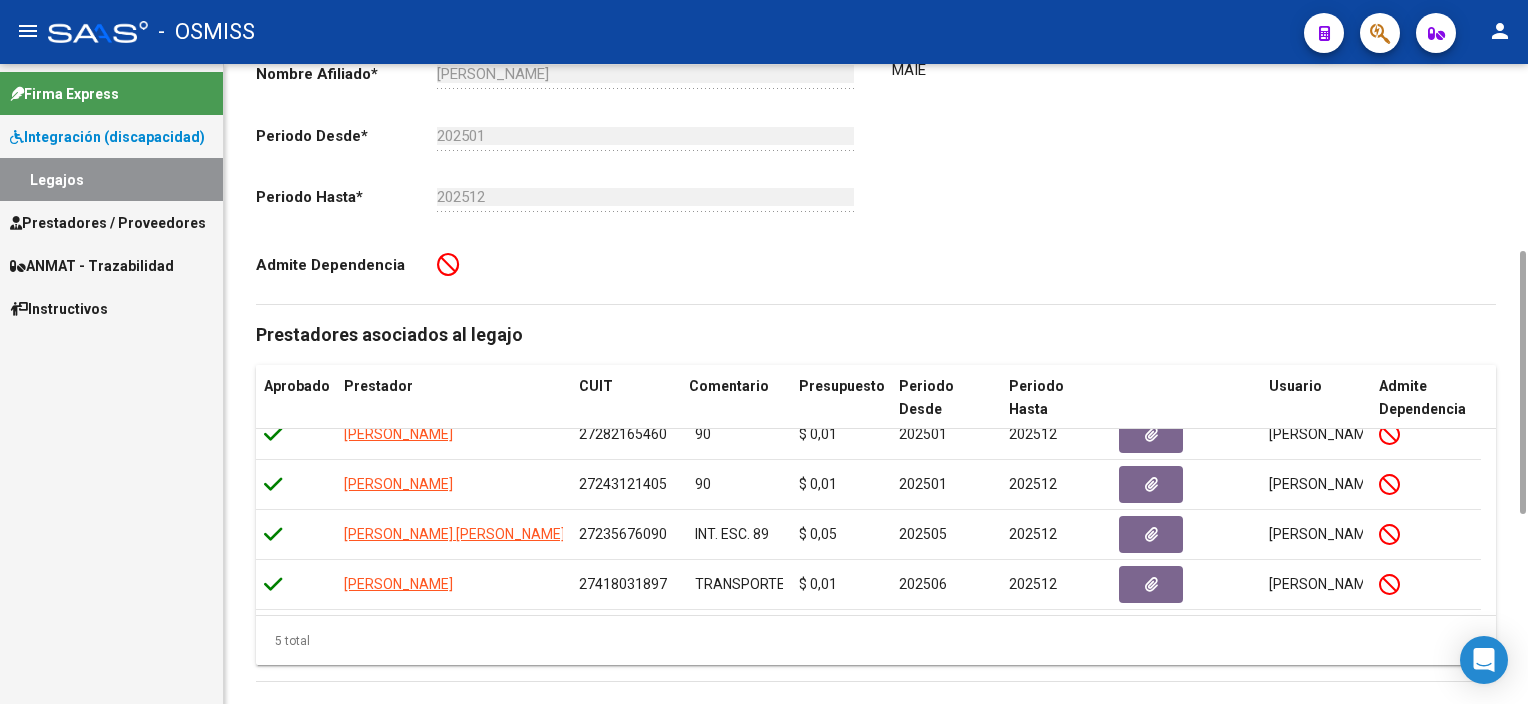 drag, startPoint x: 1522, startPoint y: 492, endPoint x: 1510, endPoint y: 303, distance: 189.38057 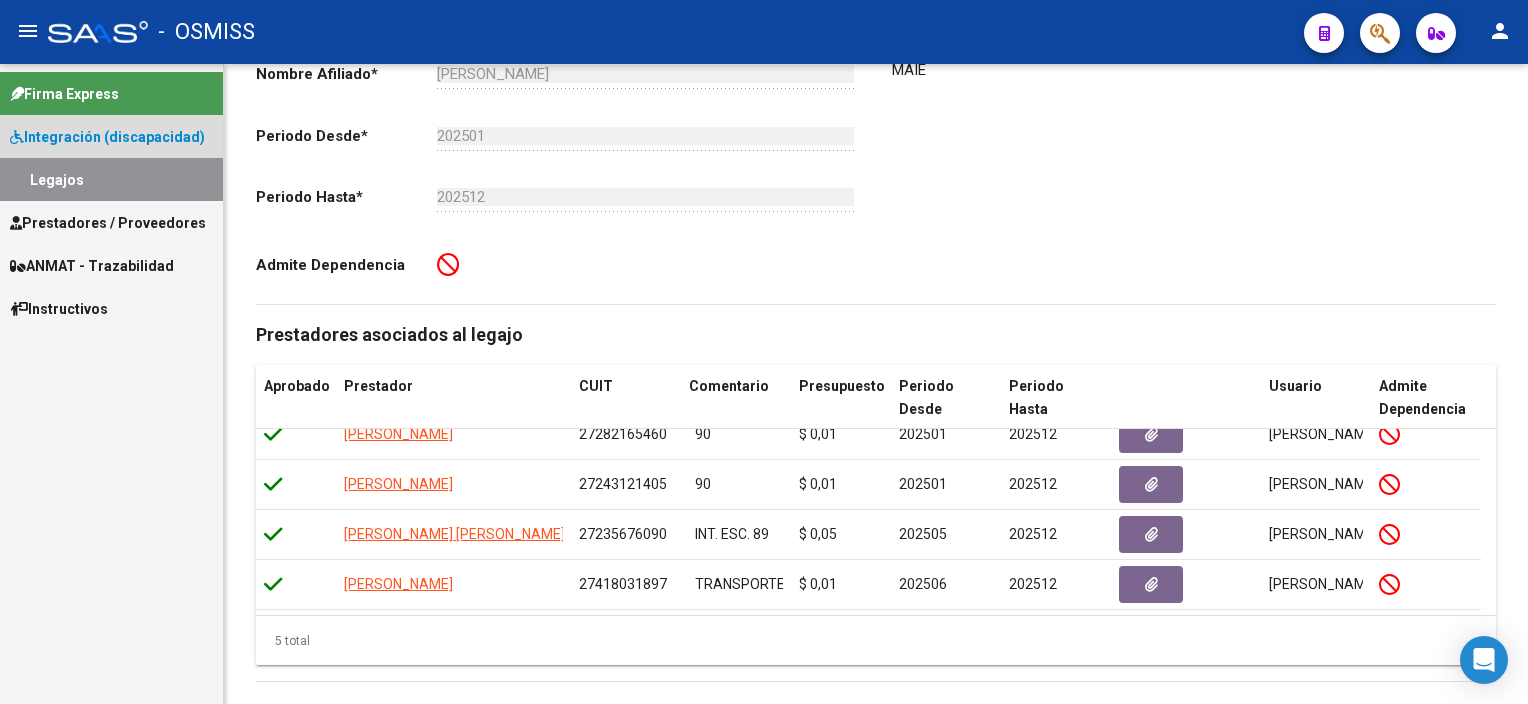 click on "Integración (discapacidad)" at bounding box center [107, 137] 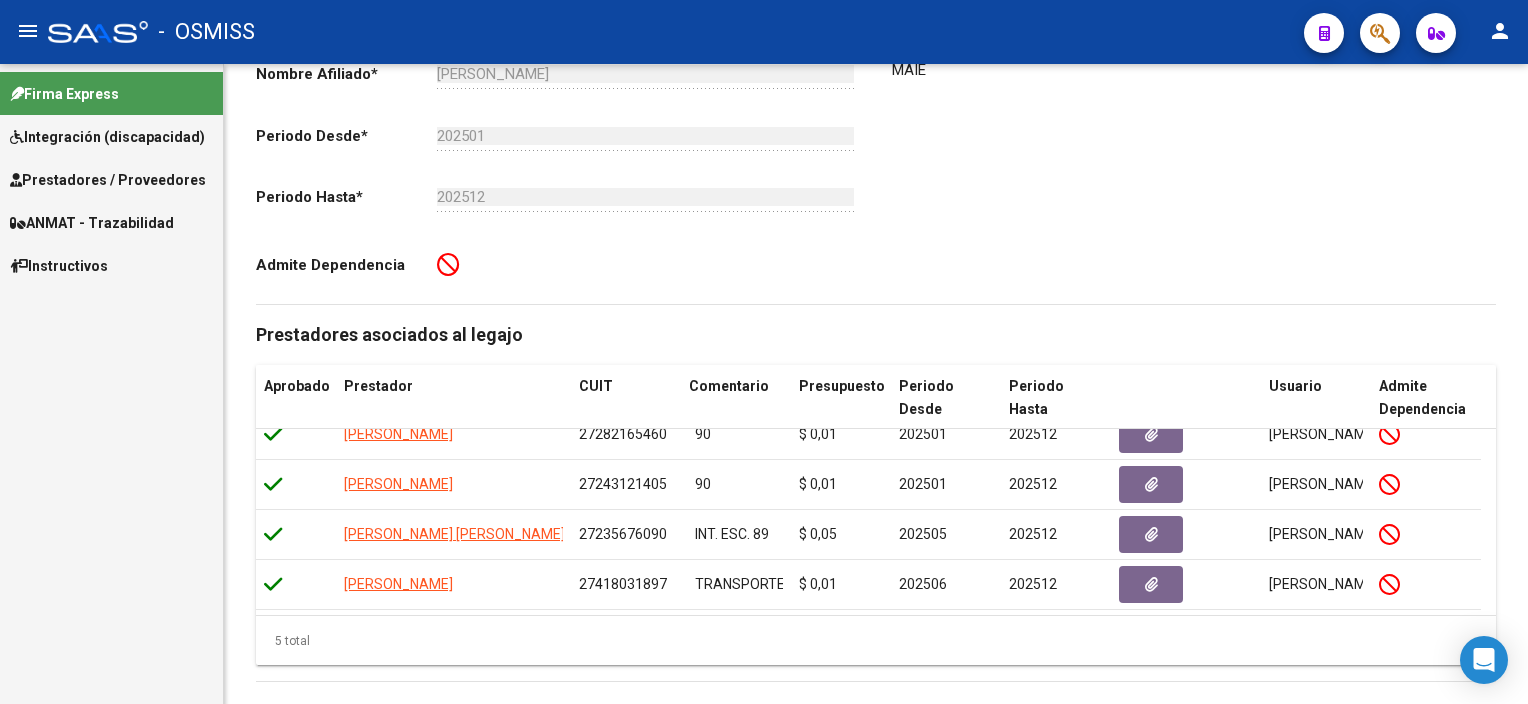click on "Prestadores / Proveedores" at bounding box center (108, 180) 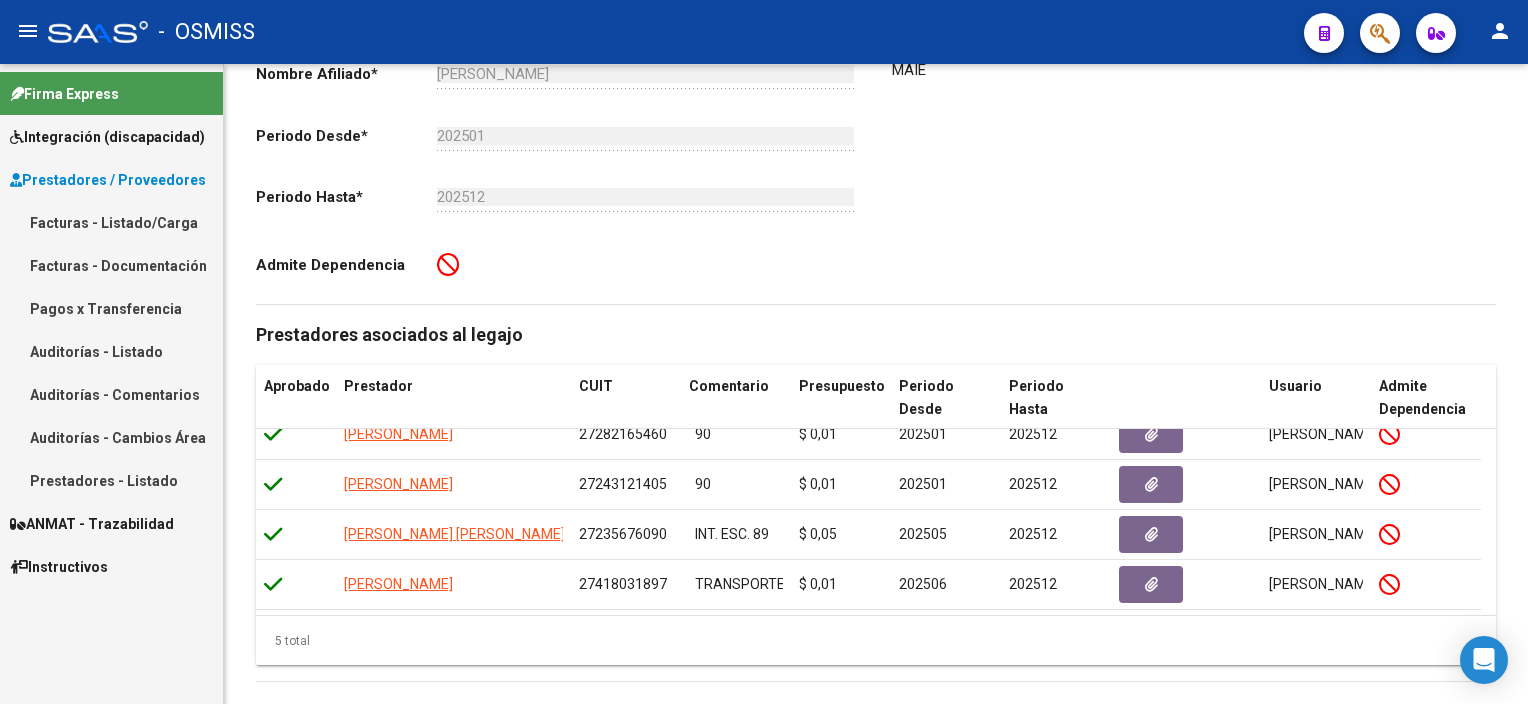 click on "Facturas - Listado/Carga" at bounding box center [111, 222] 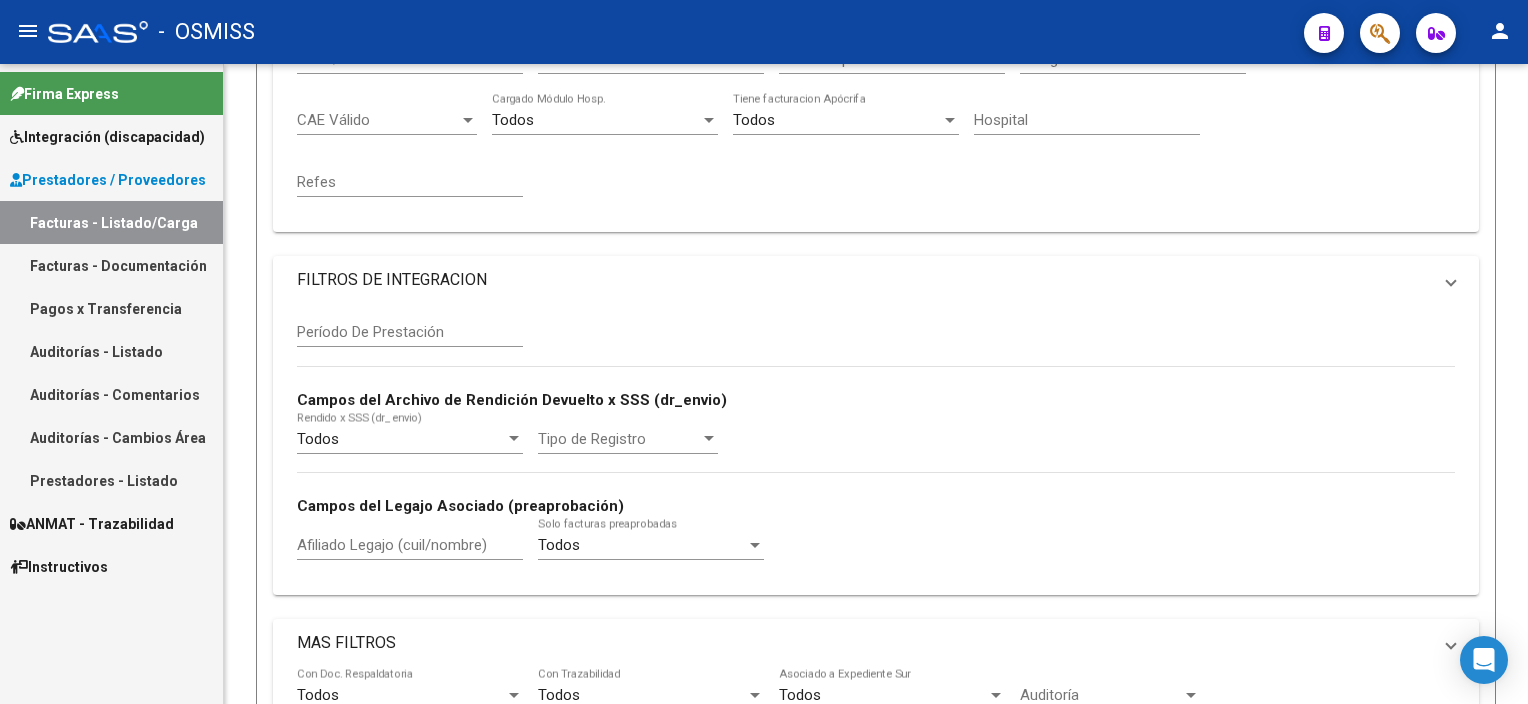 scroll, scrollTop: 0, scrollLeft: 0, axis: both 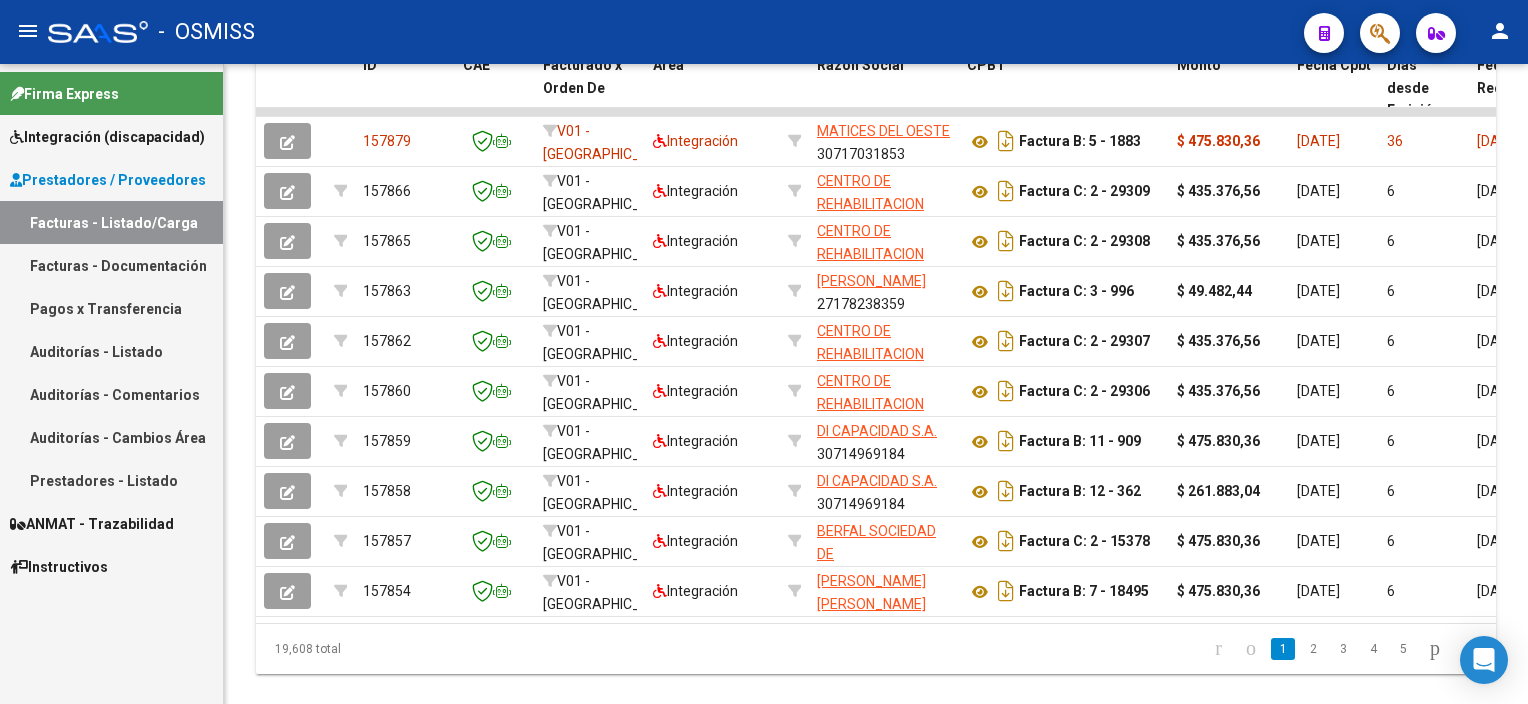 drag, startPoint x: 1524, startPoint y: 239, endPoint x: 1531, endPoint y: 602, distance: 363.06747 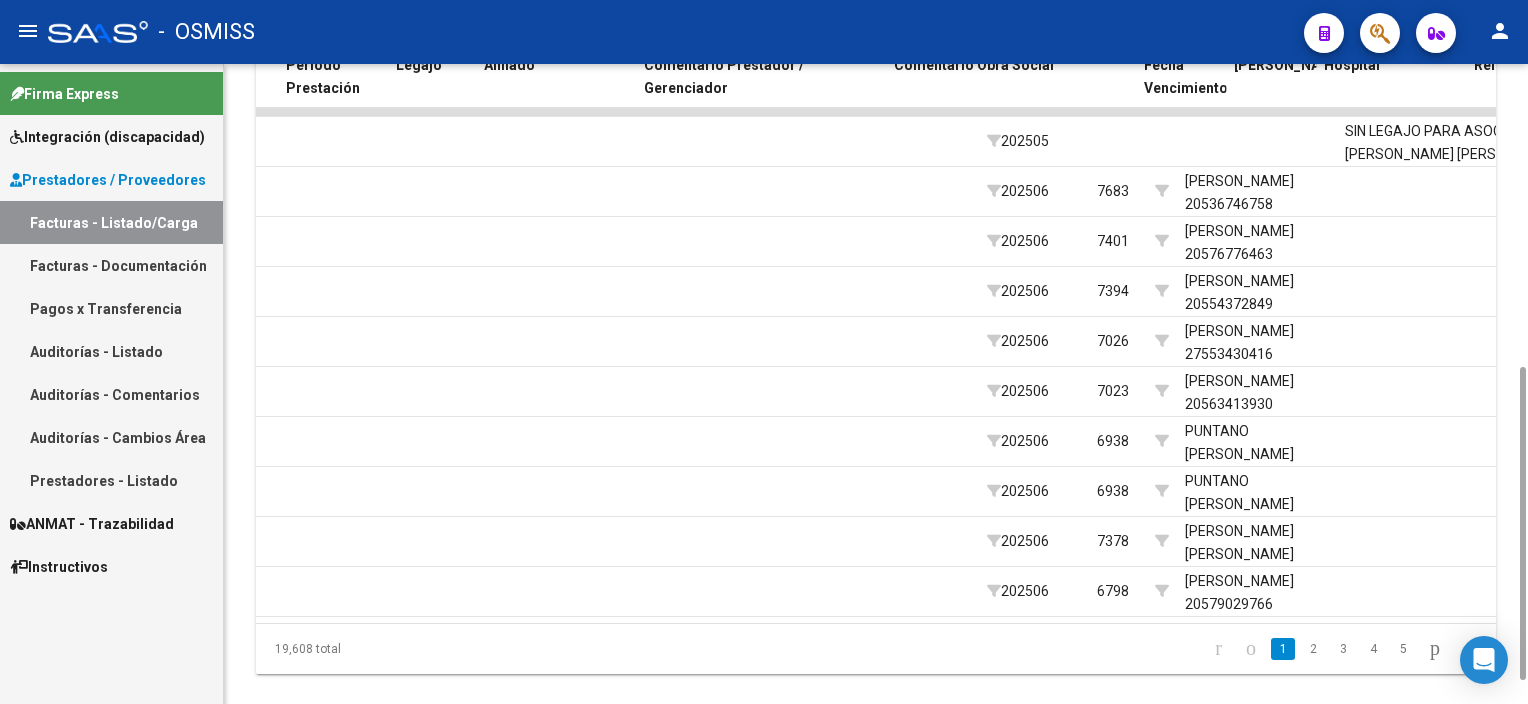 scroll, scrollTop: 0, scrollLeft: 2818, axis: horizontal 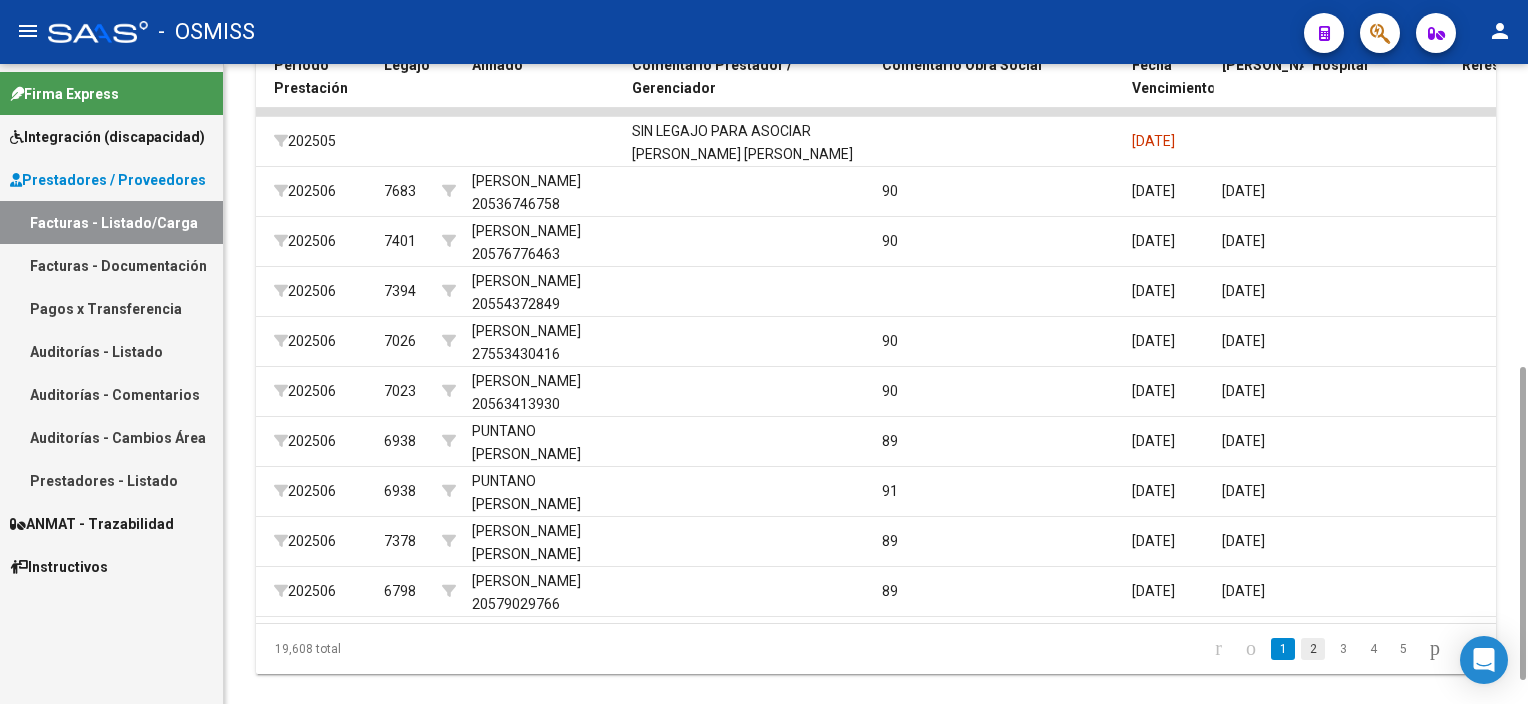 click on "2" 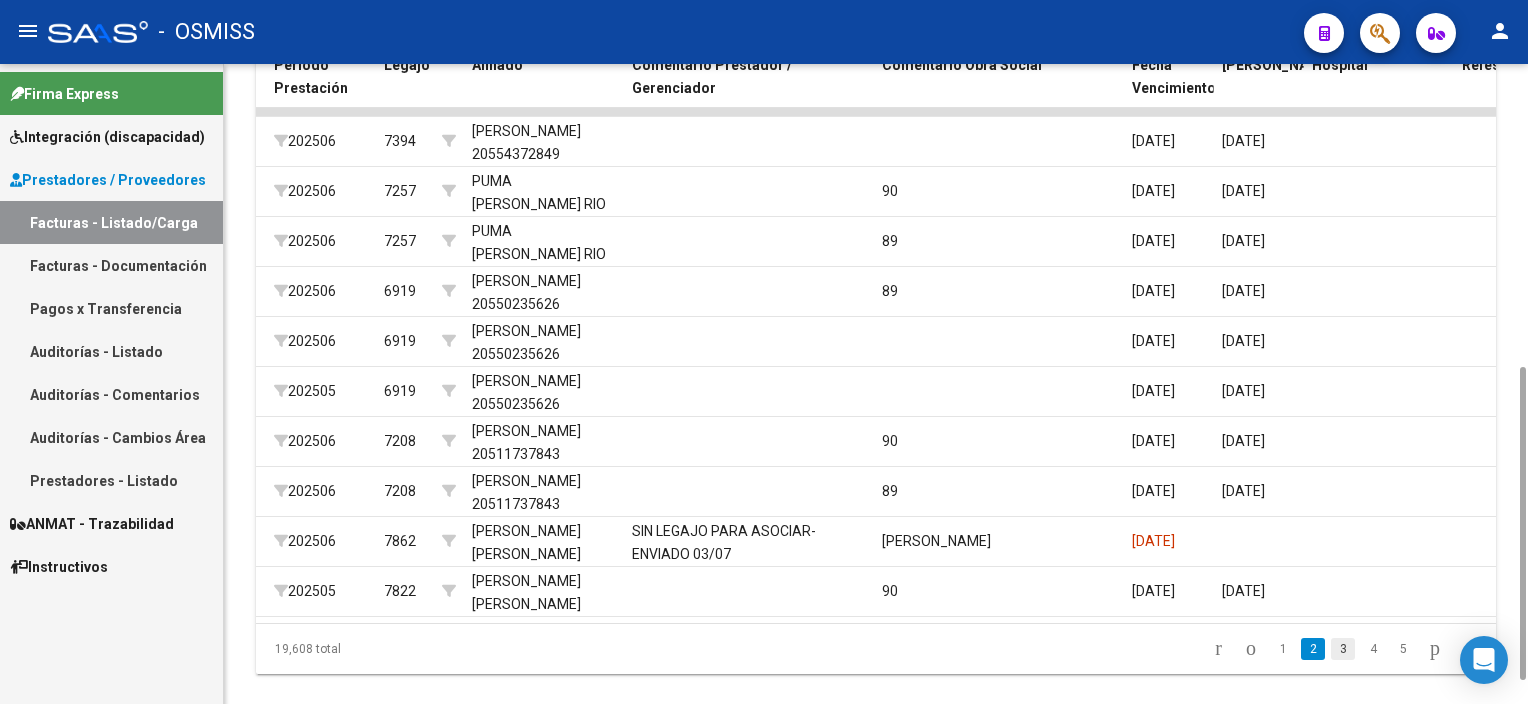 click on "3" 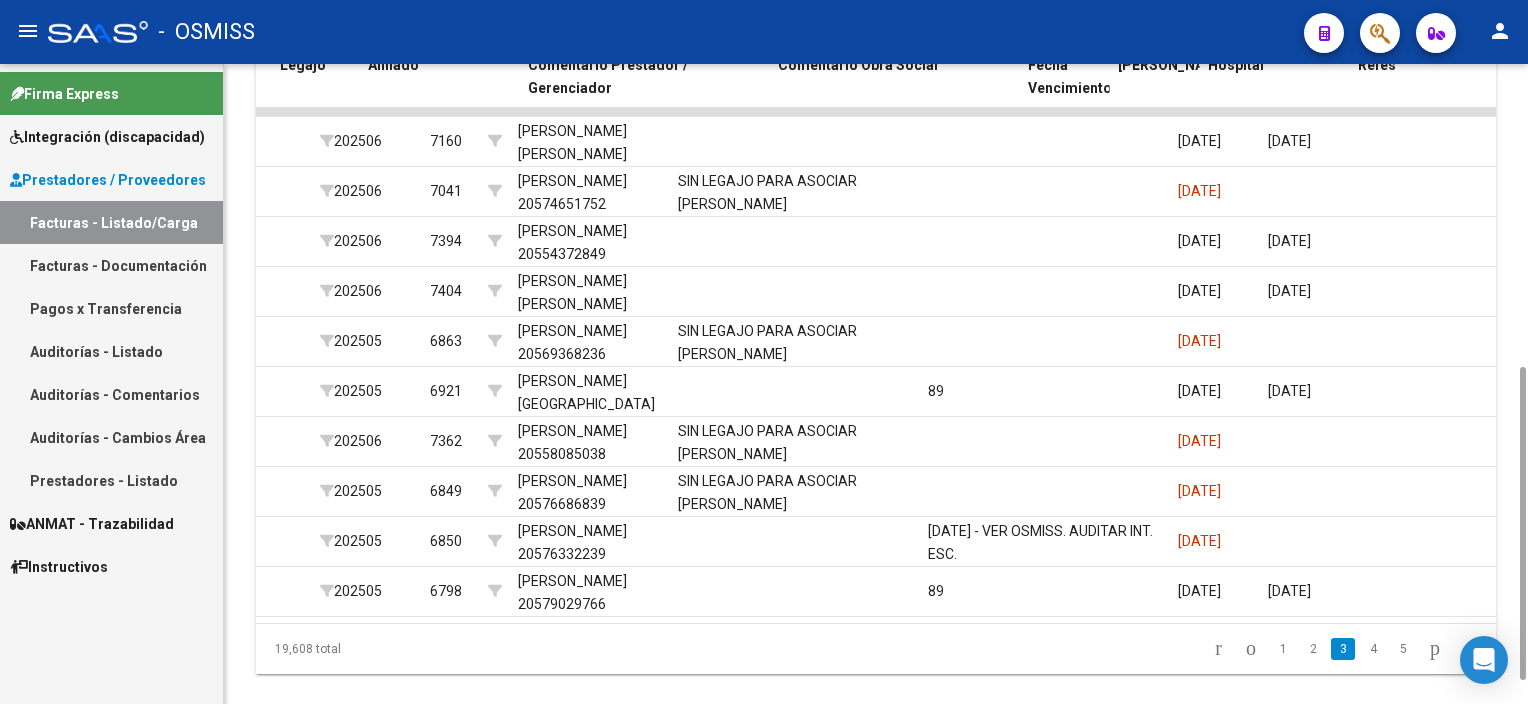 scroll, scrollTop: 0, scrollLeft: 2925, axis: horizontal 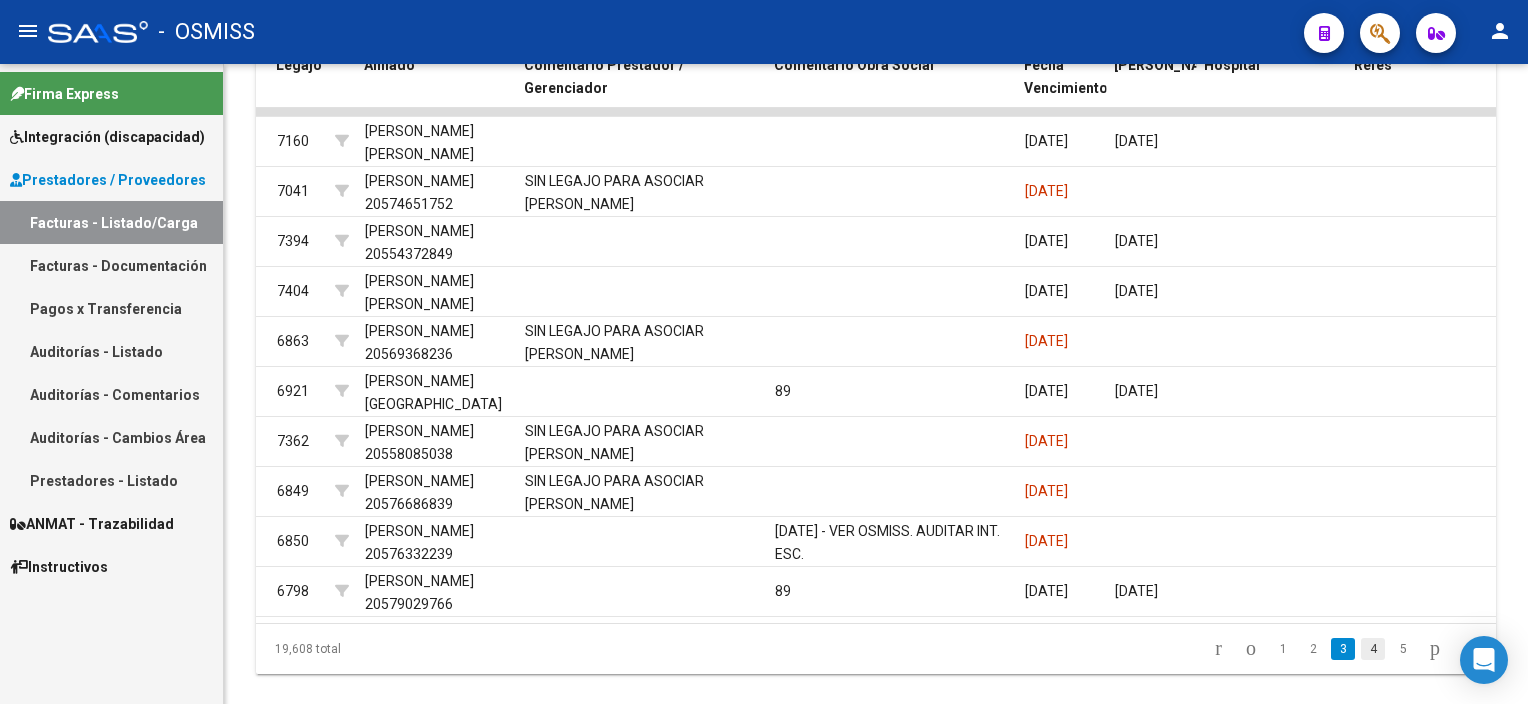 click on "4" 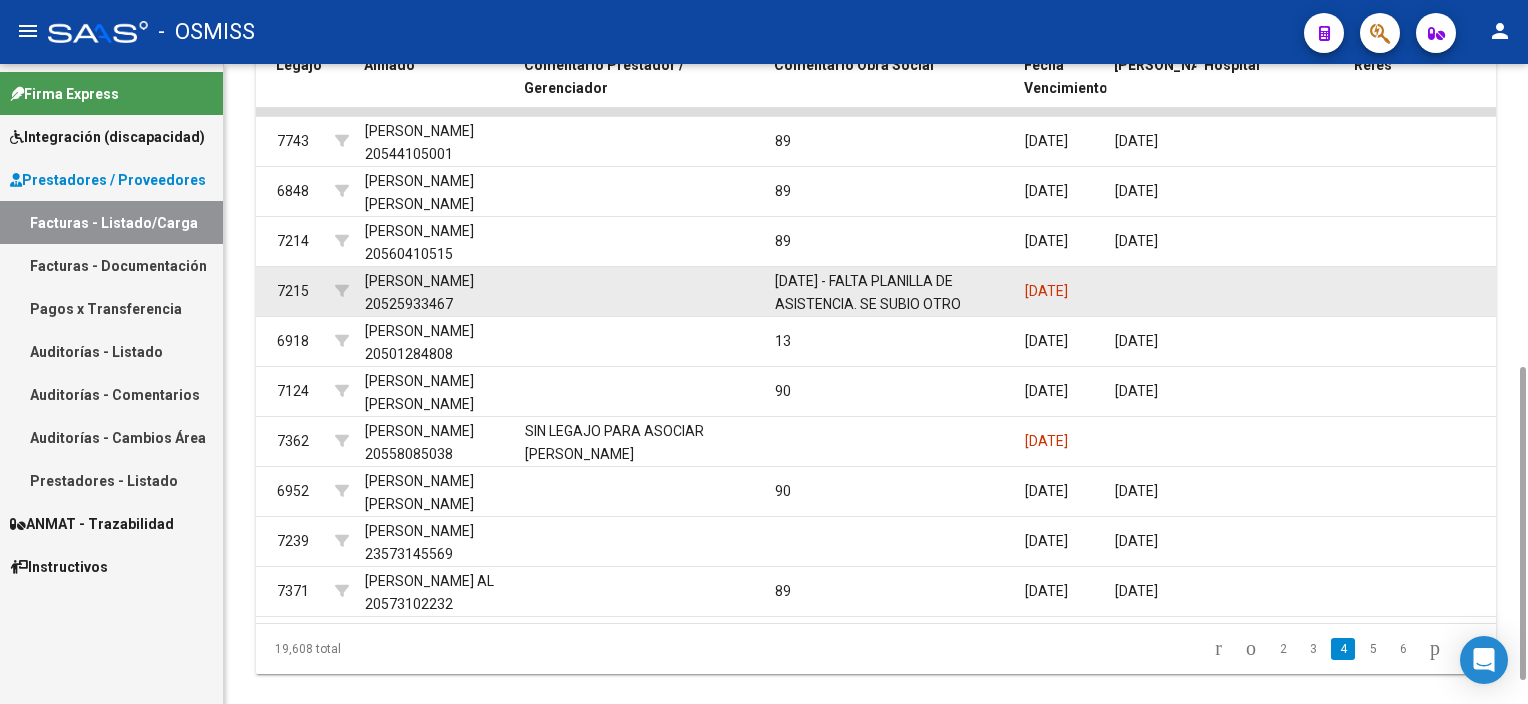 click 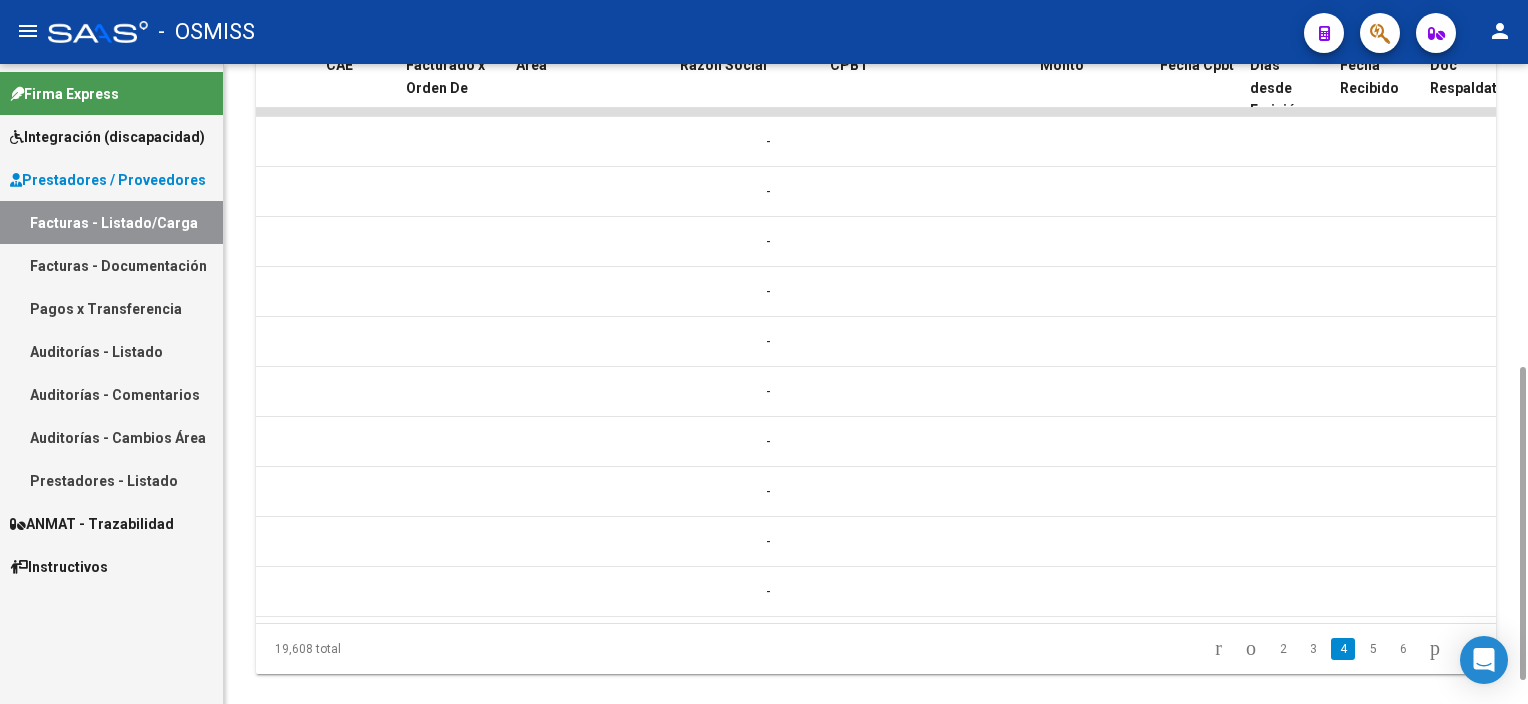 scroll, scrollTop: 0, scrollLeft: 0, axis: both 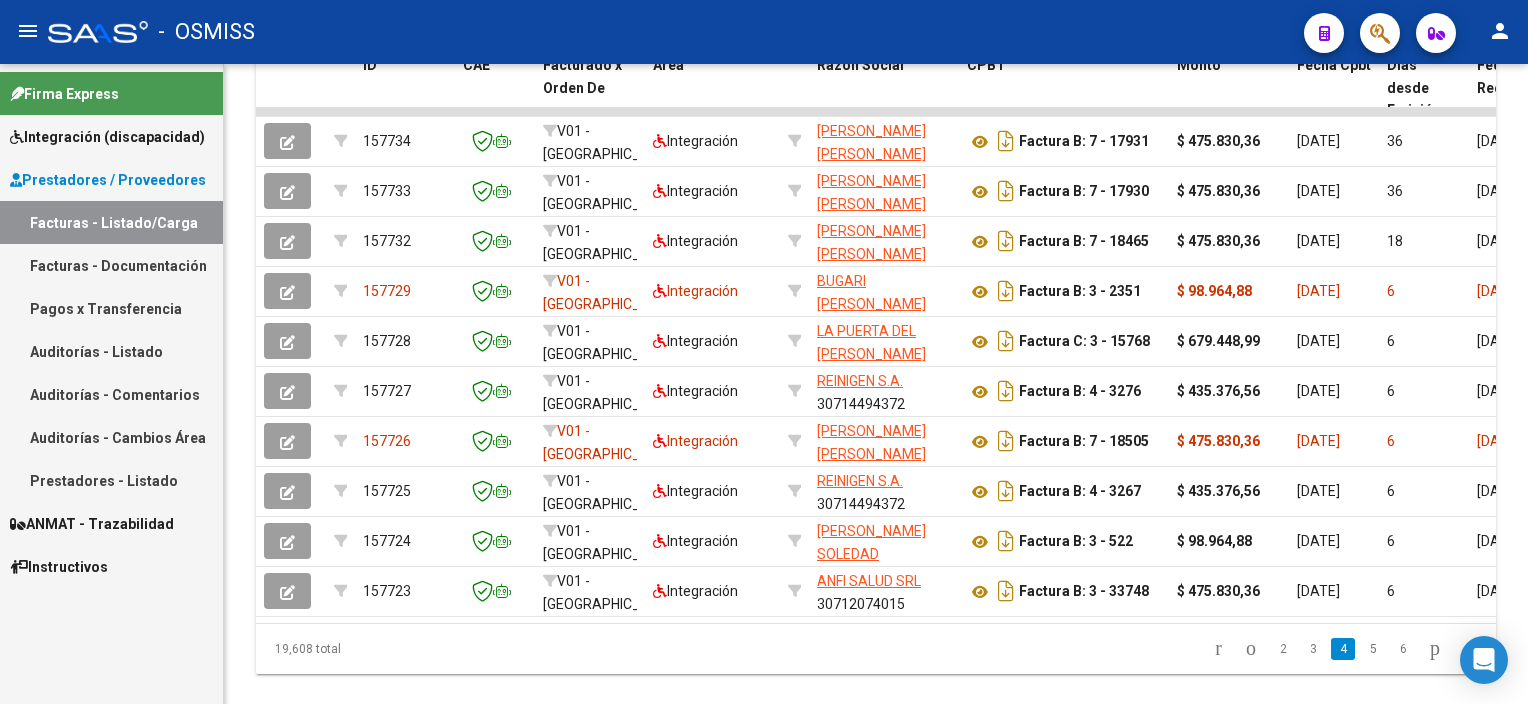 click on "2   3   4   5   6" 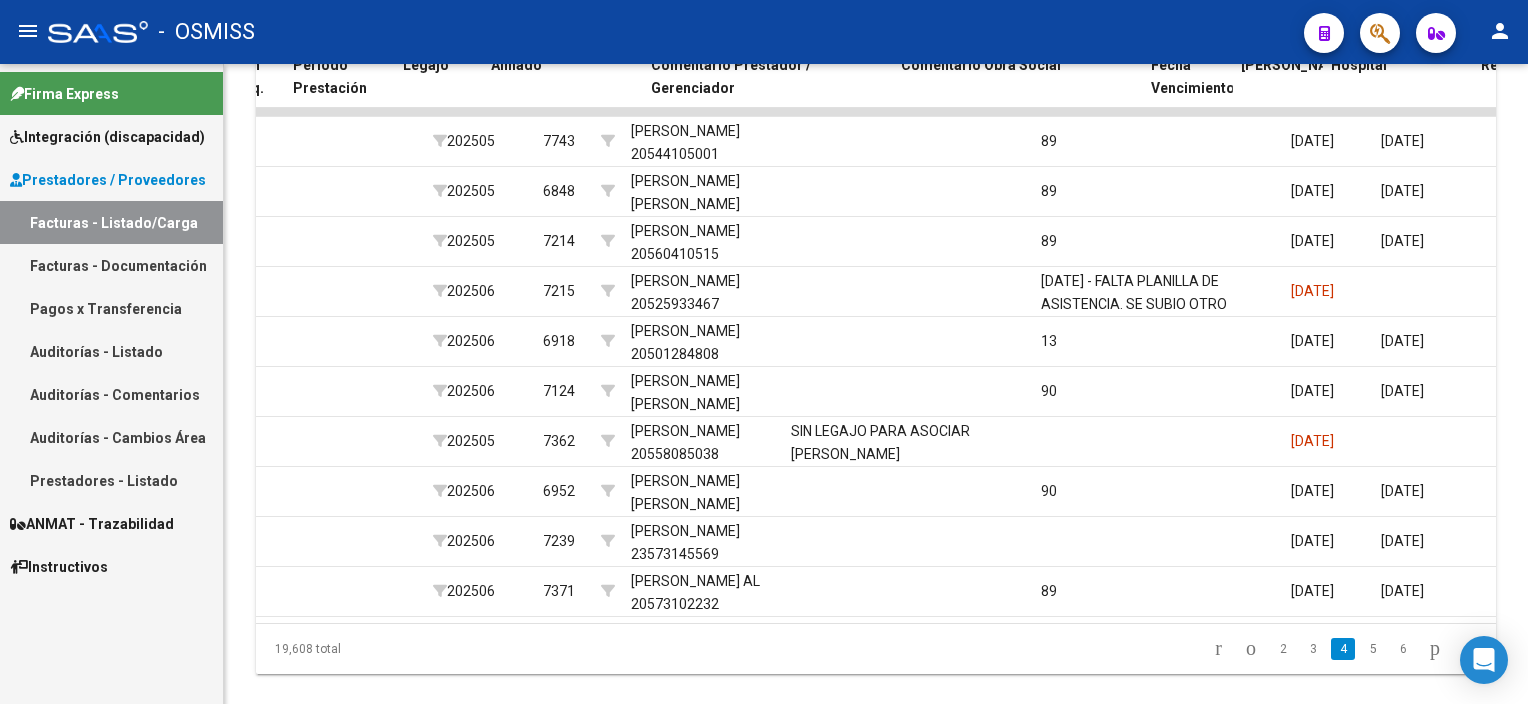 scroll, scrollTop: 0, scrollLeft: 2799, axis: horizontal 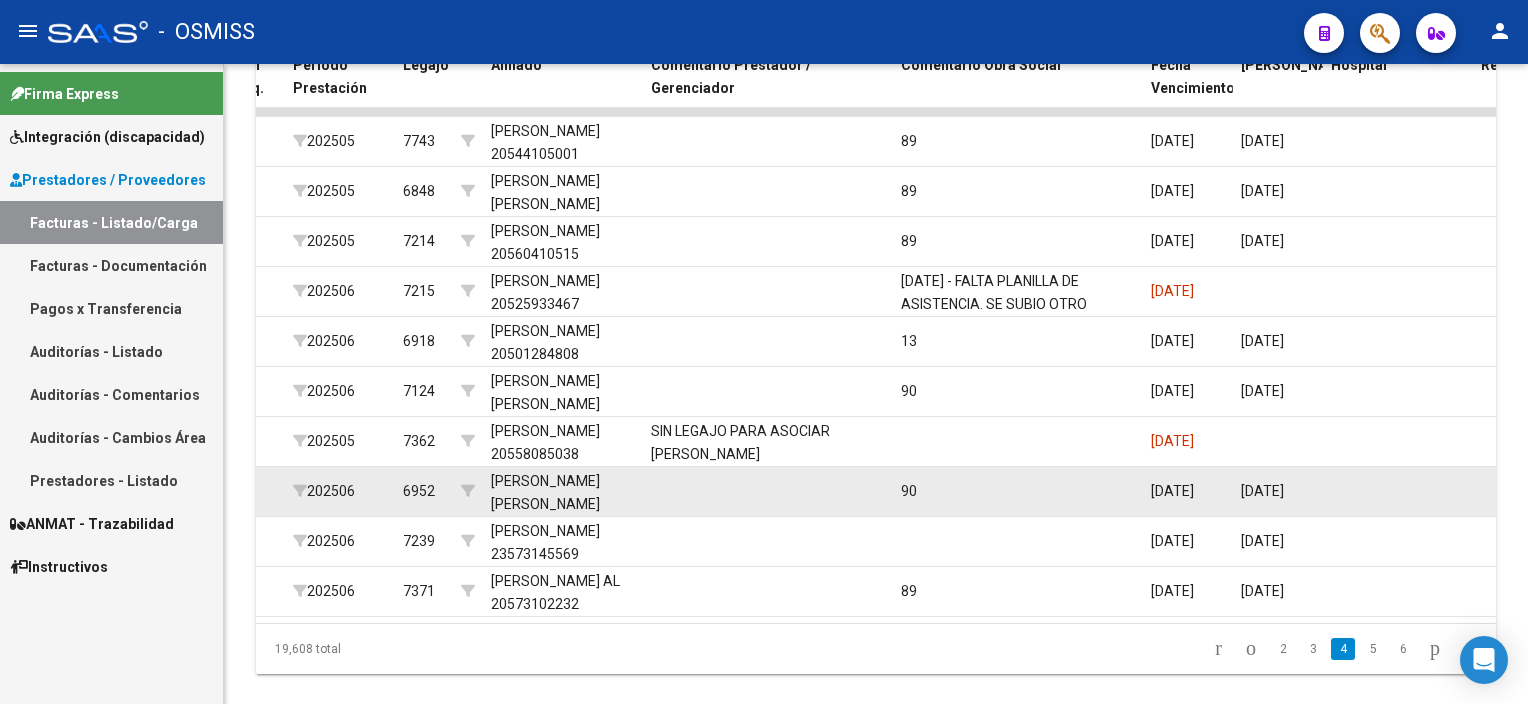 click 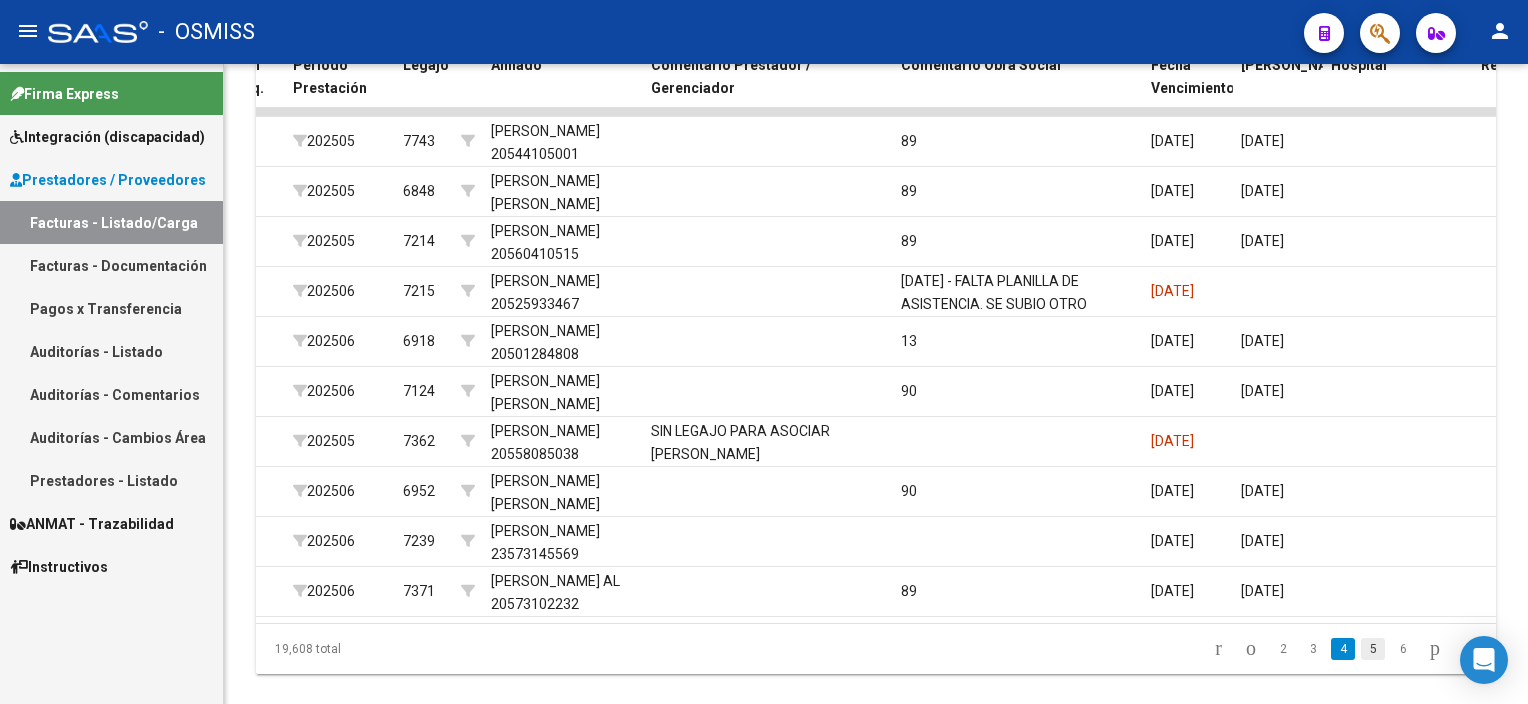 click on "5" 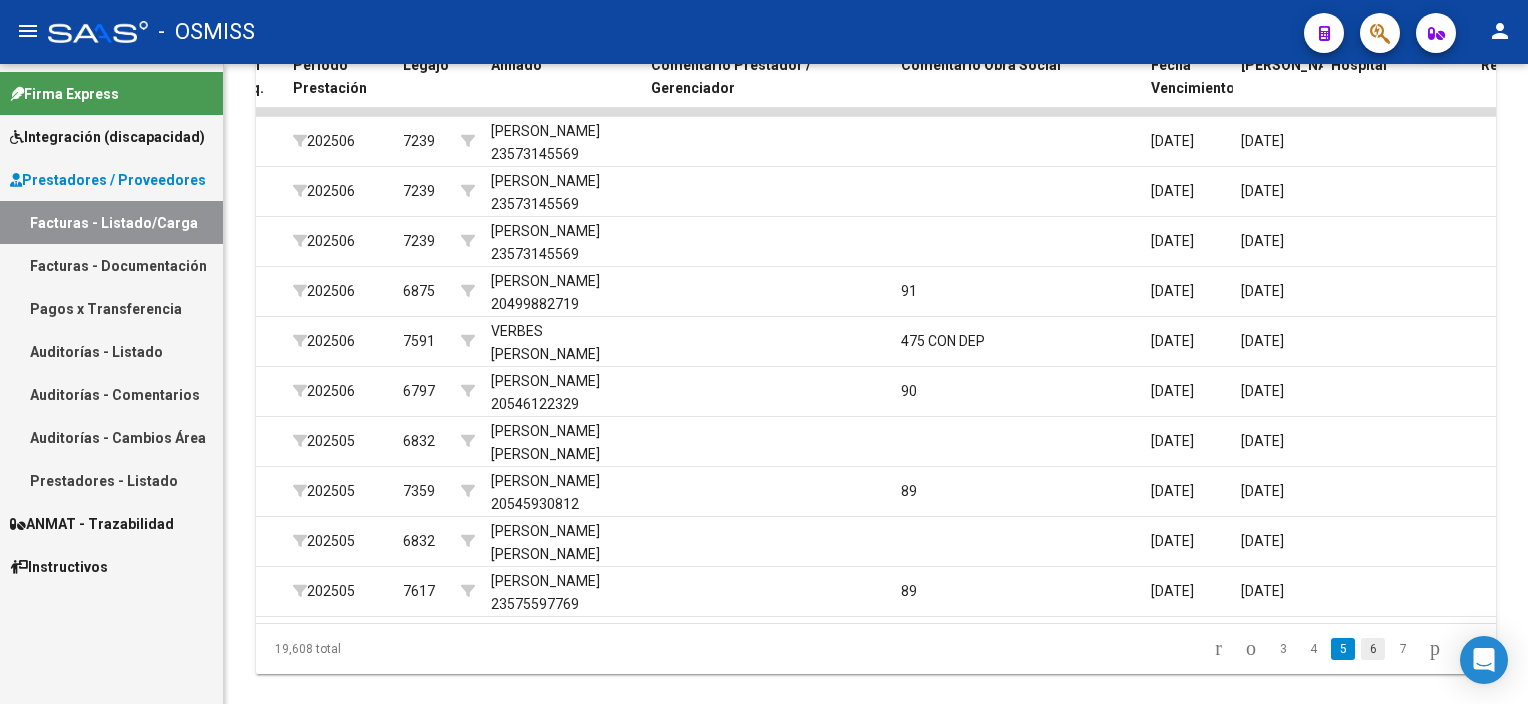 click on "6" 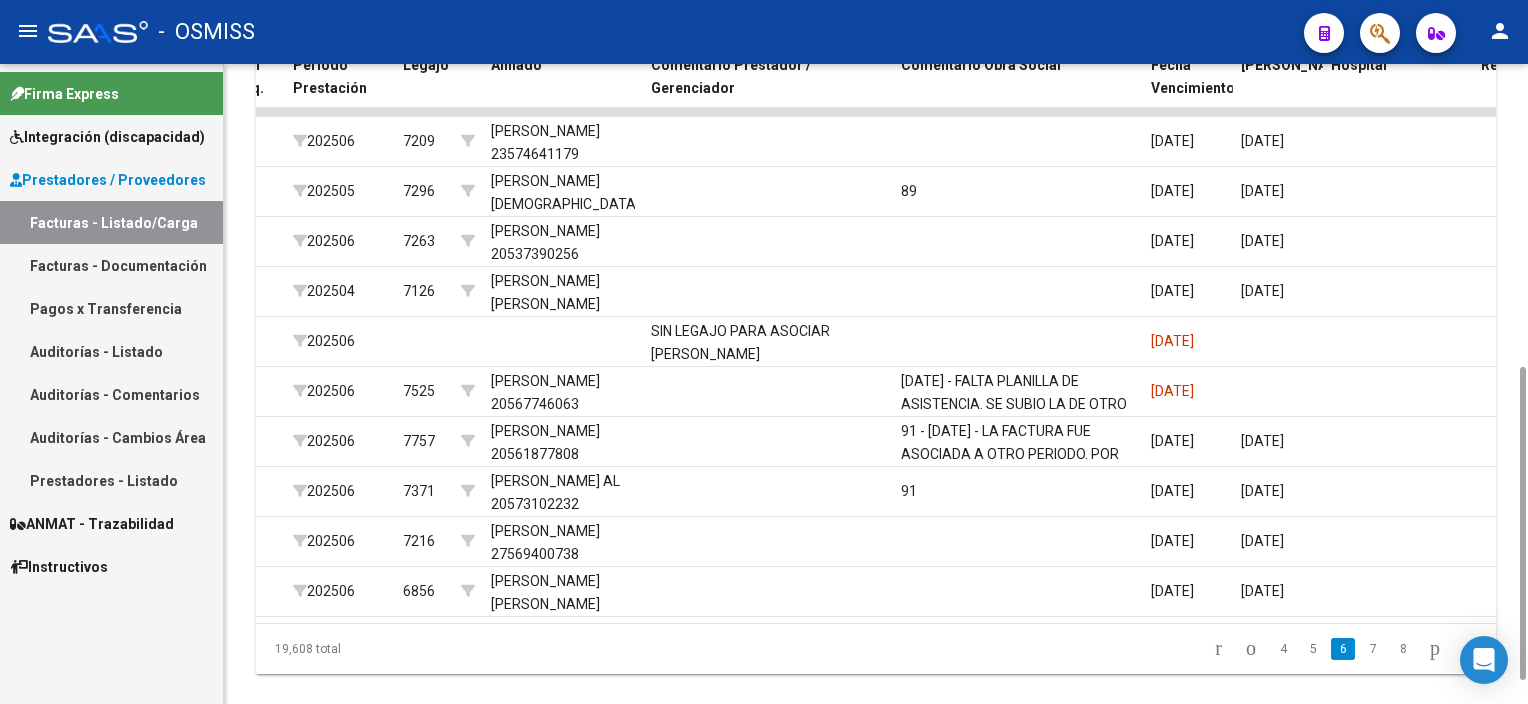 drag, startPoint x: 1091, startPoint y: 636, endPoint x: 1190, endPoint y: 640, distance: 99.08077 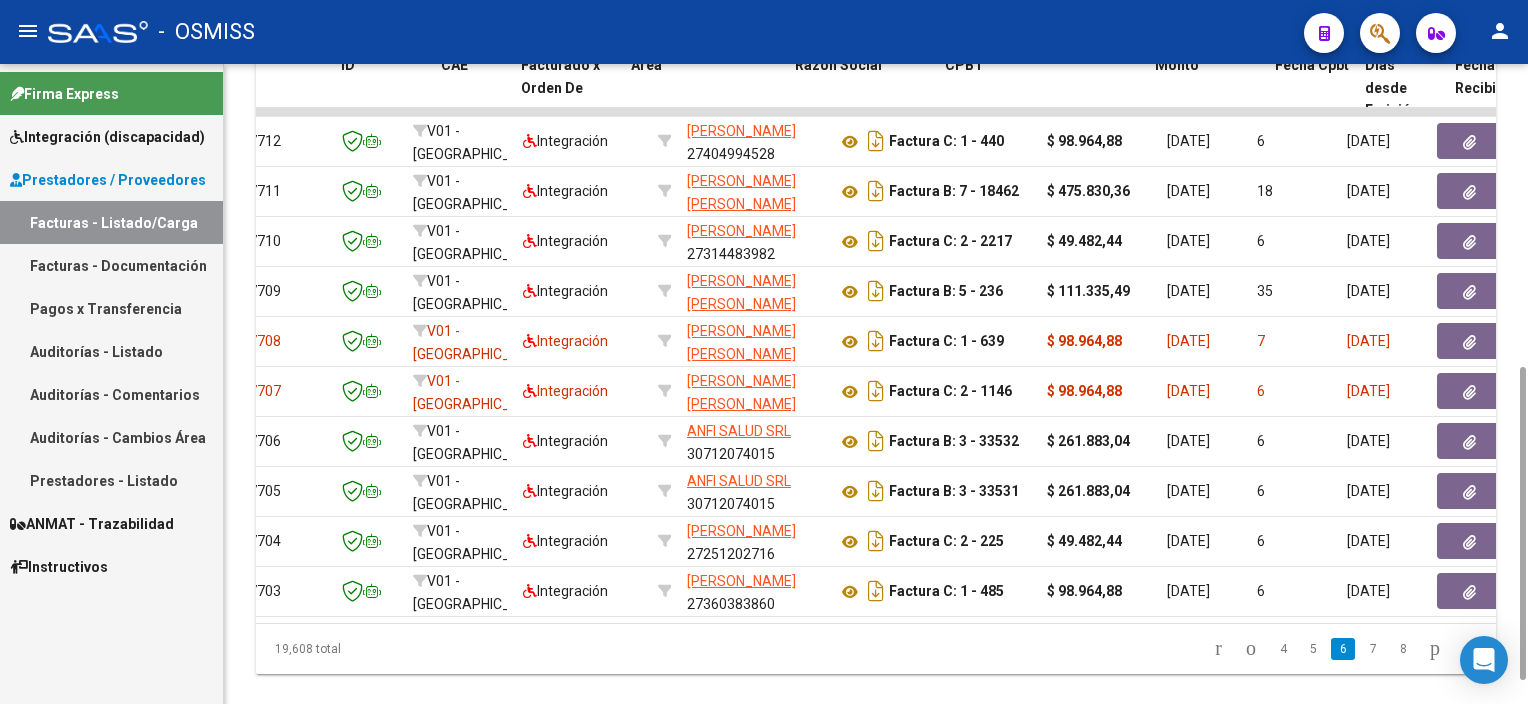 scroll, scrollTop: 0, scrollLeft: 0, axis: both 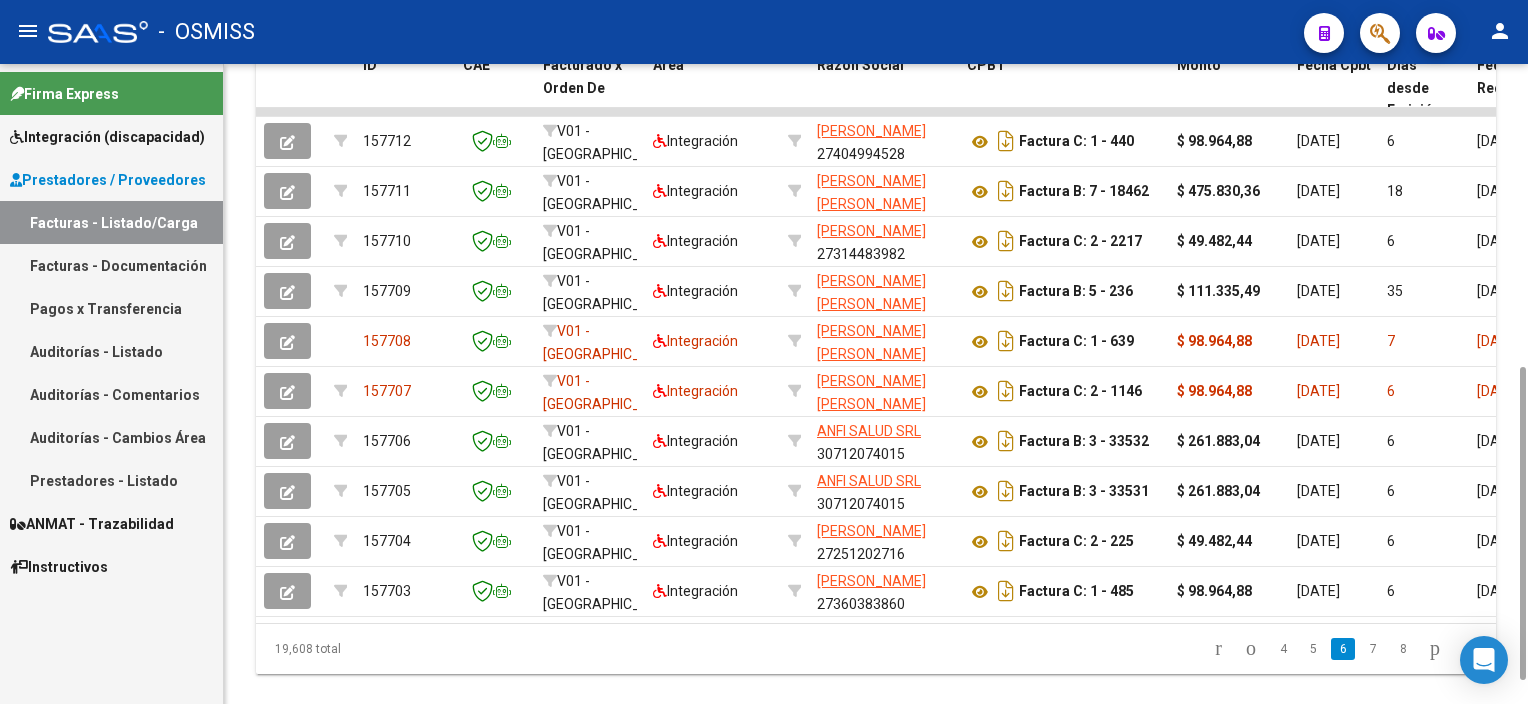 click on "4   5   6   7   8" 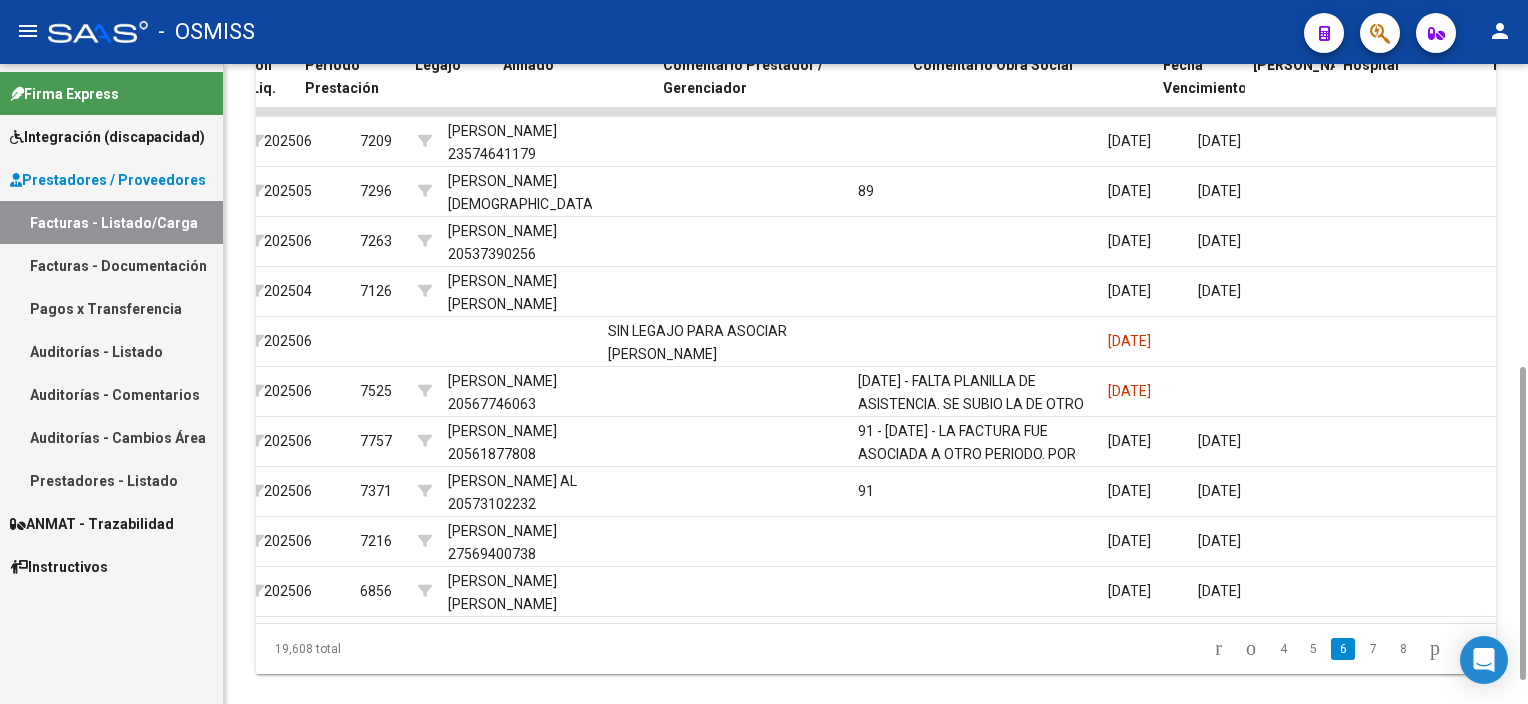 scroll, scrollTop: 0, scrollLeft: 2880, axis: horizontal 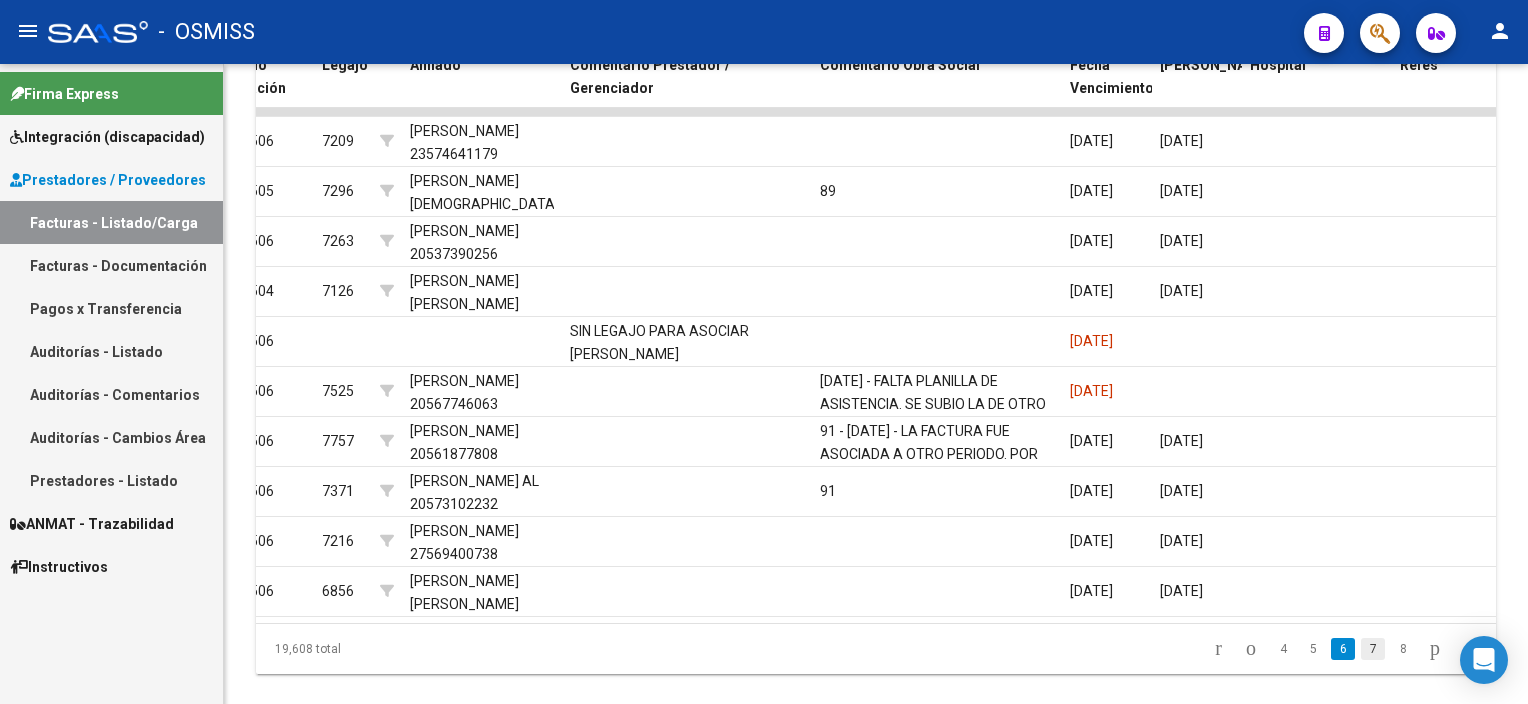 click on "7" 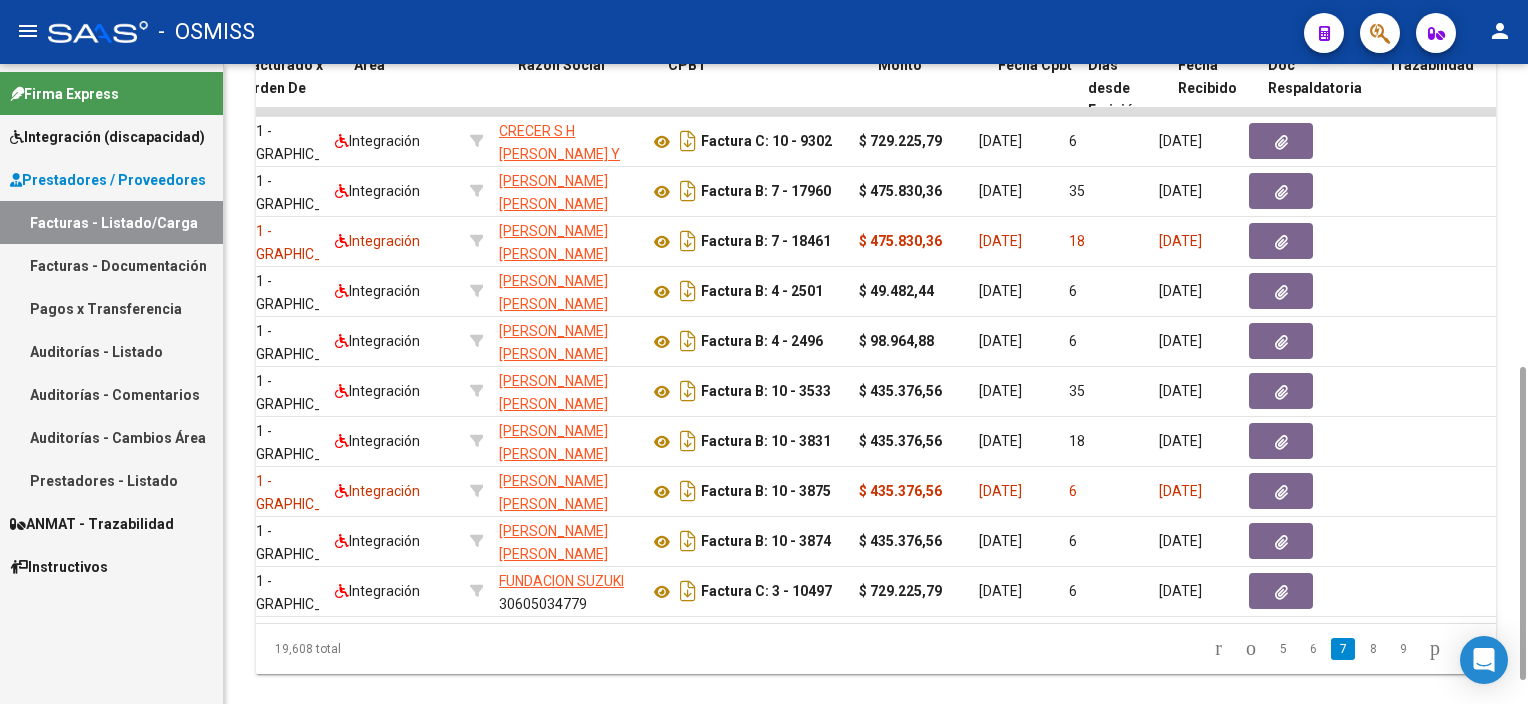 scroll, scrollTop: 0, scrollLeft: 0, axis: both 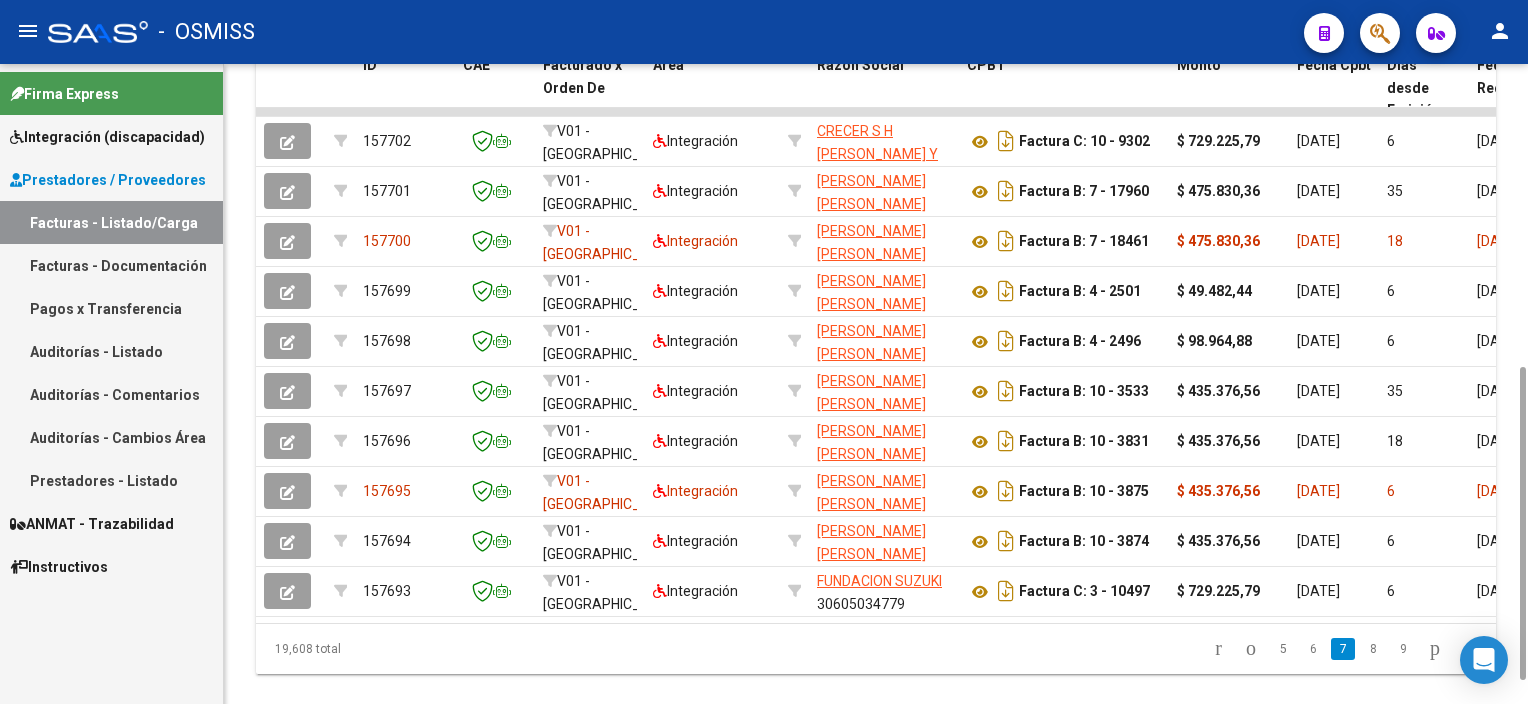 click on "19,608 total   5   6   7   8   9" 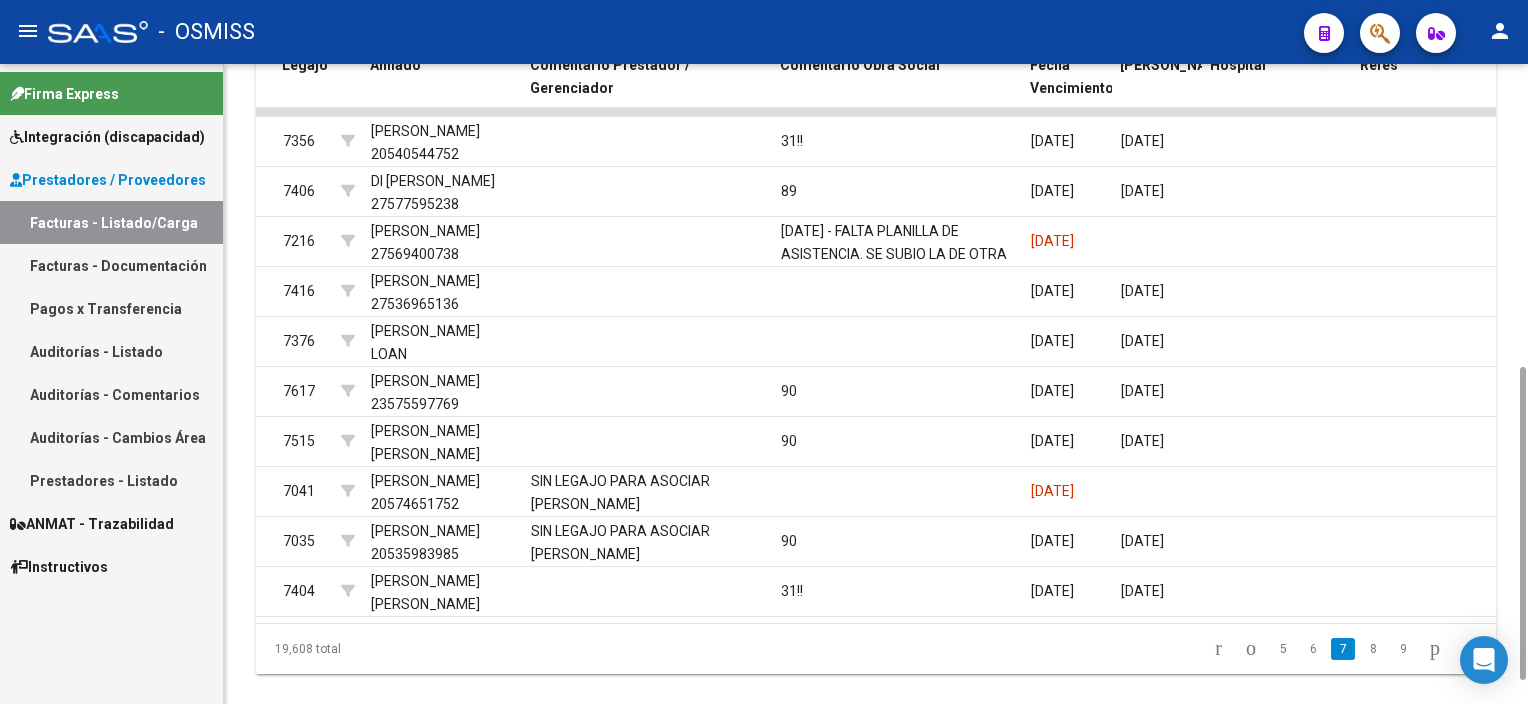 scroll, scrollTop: 0, scrollLeft: 2920, axis: horizontal 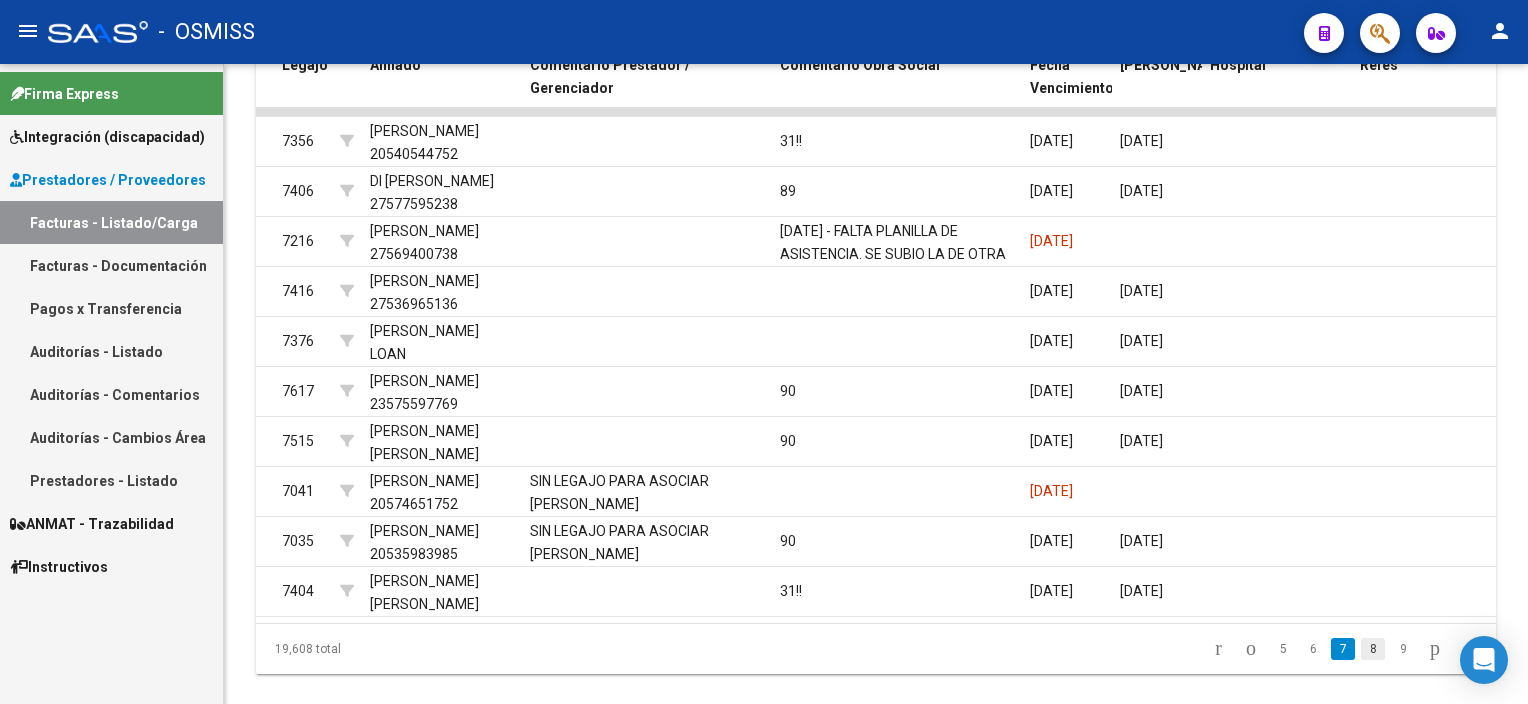 click on "8" 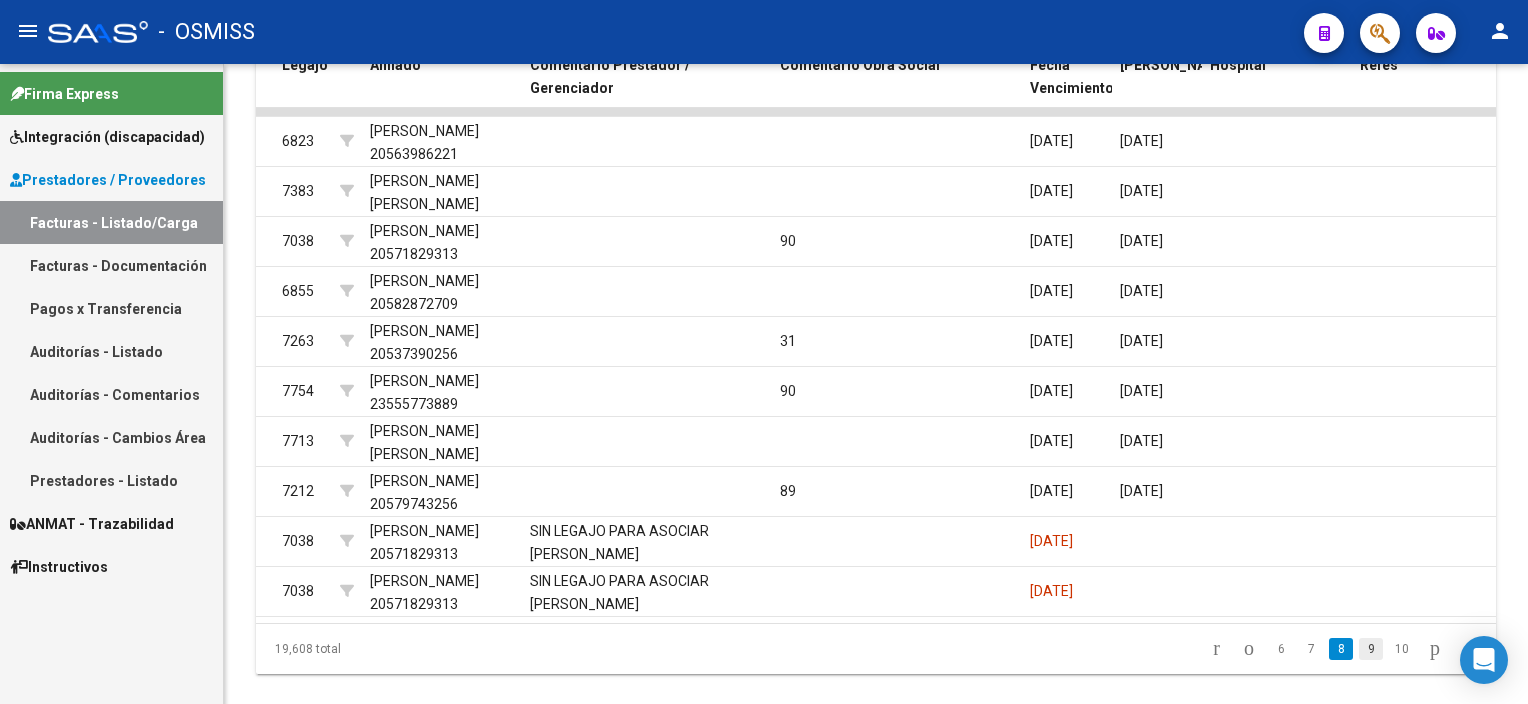 click on "9" 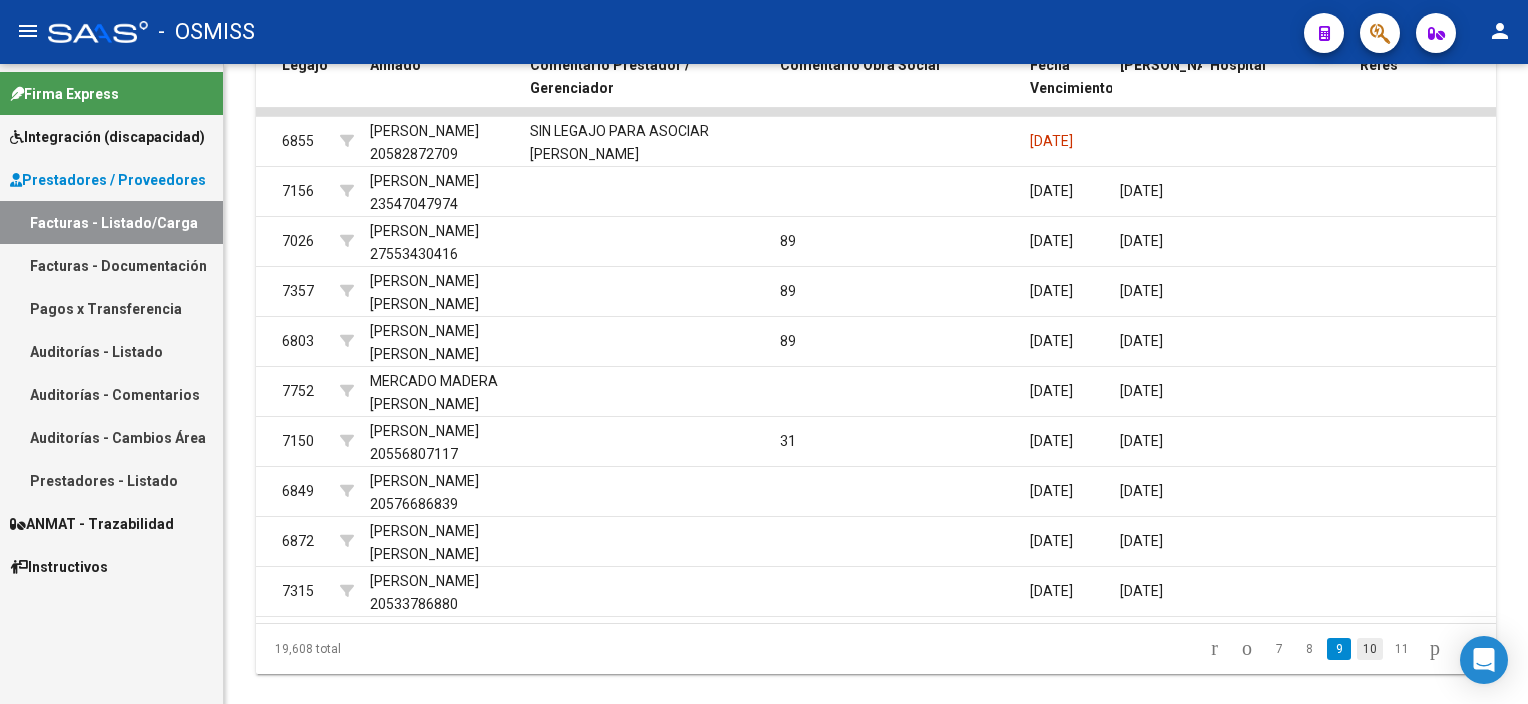 click on "10" 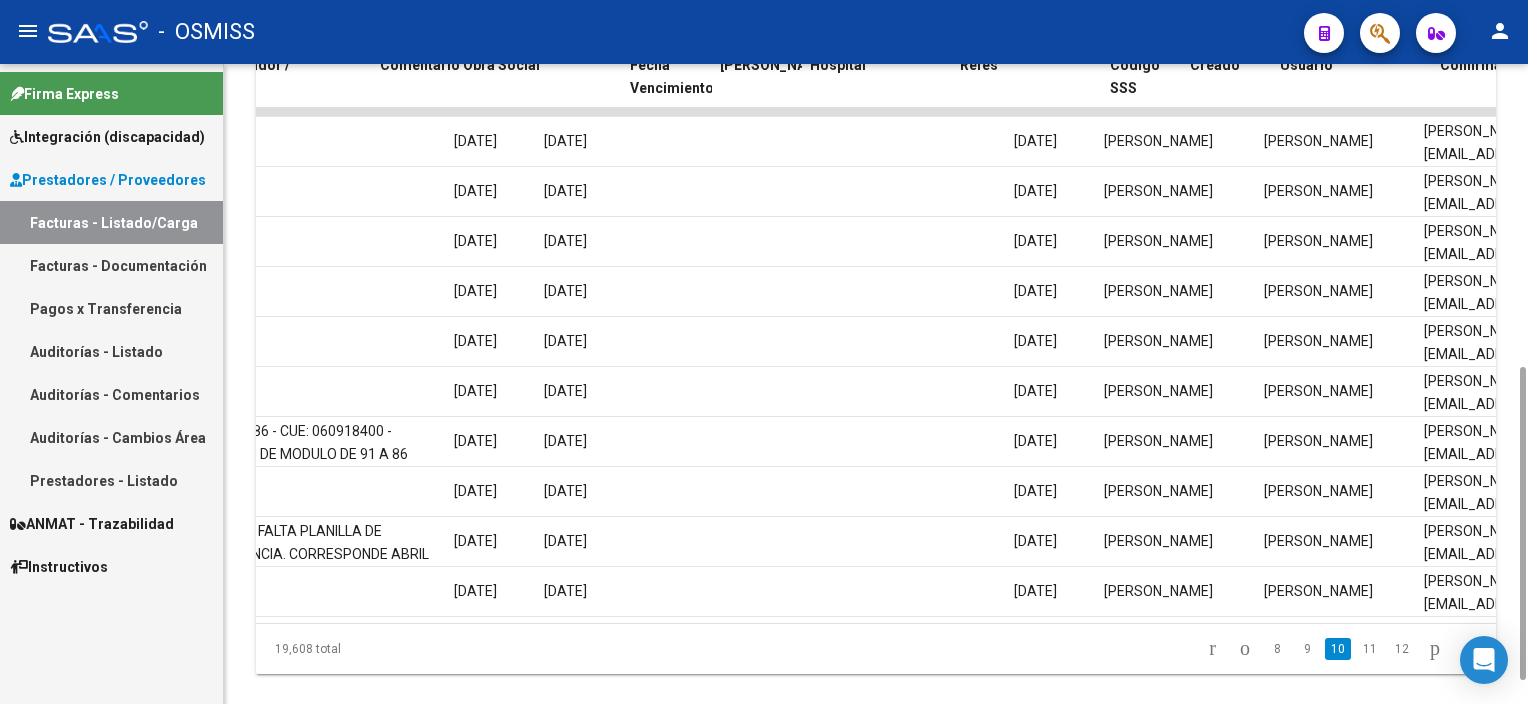scroll, scrollTop: 0, scrollLeft: 3307, axis: horizontal 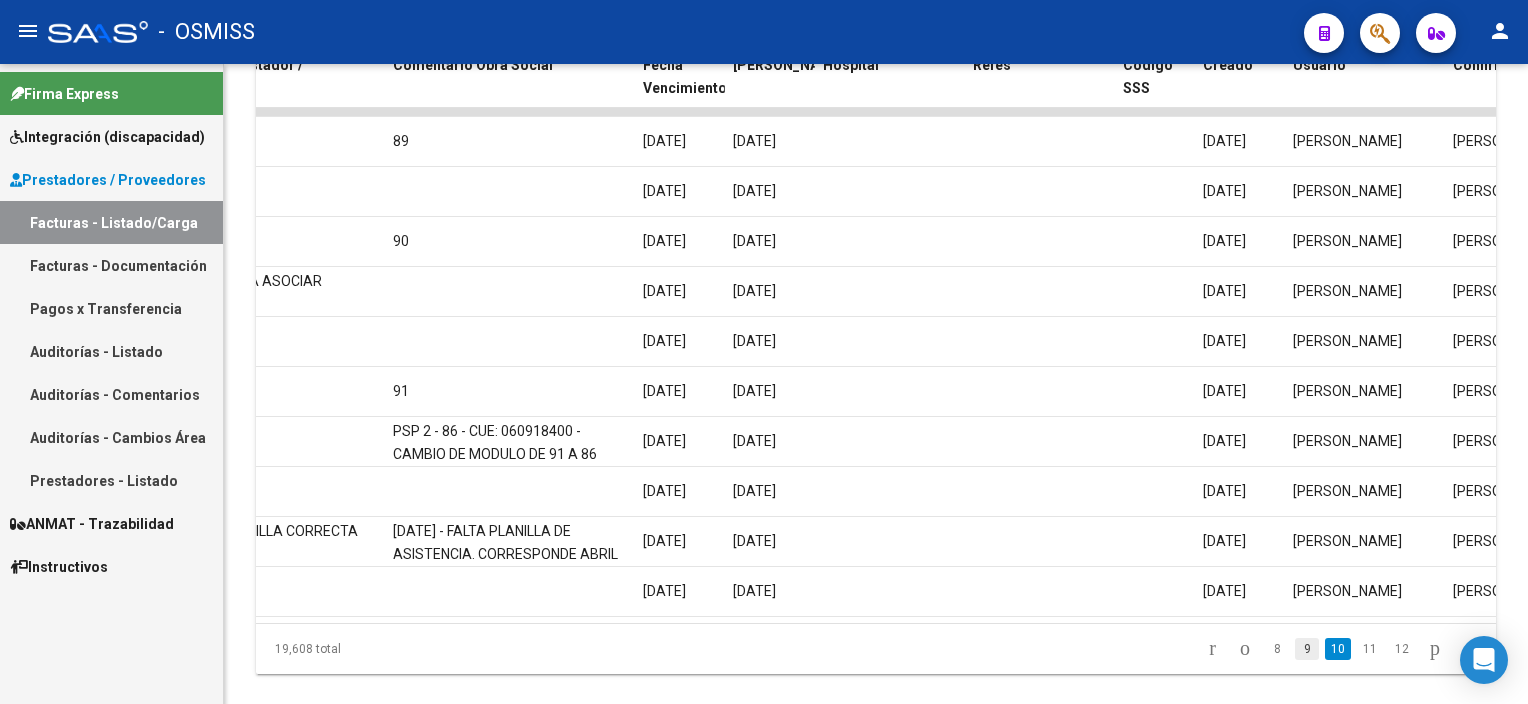 click on "9" 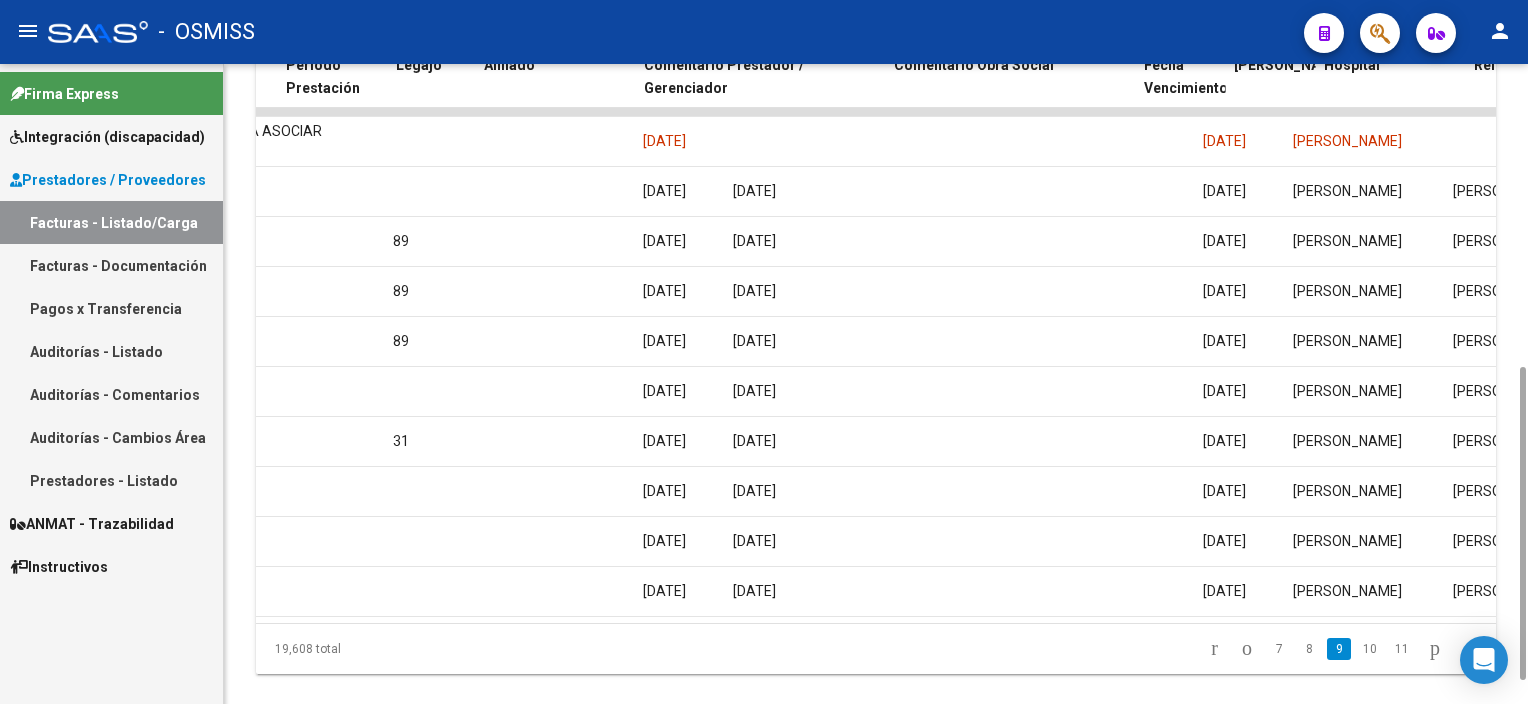 scroll, scrollTop: 0, scrollLeft: 2789, axis: horizontal 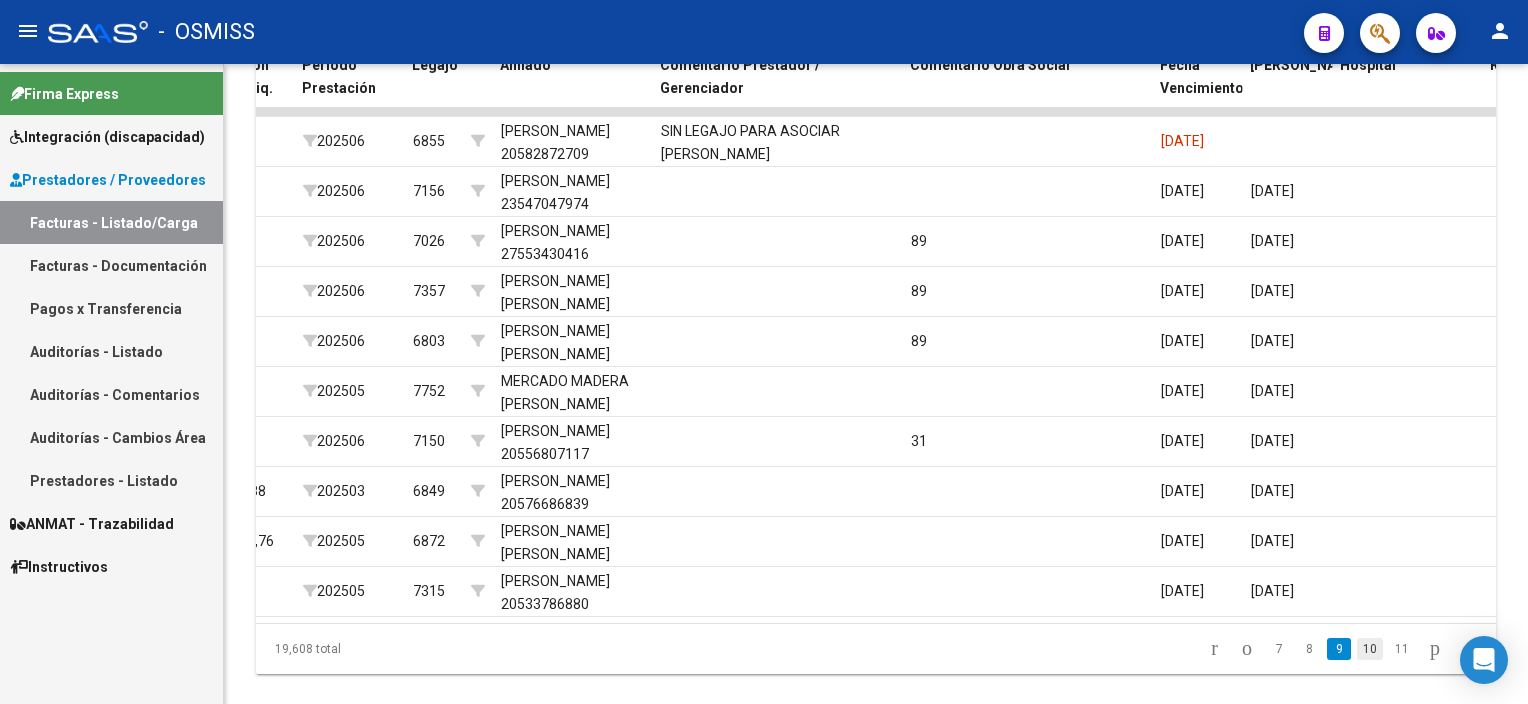 click on "10" 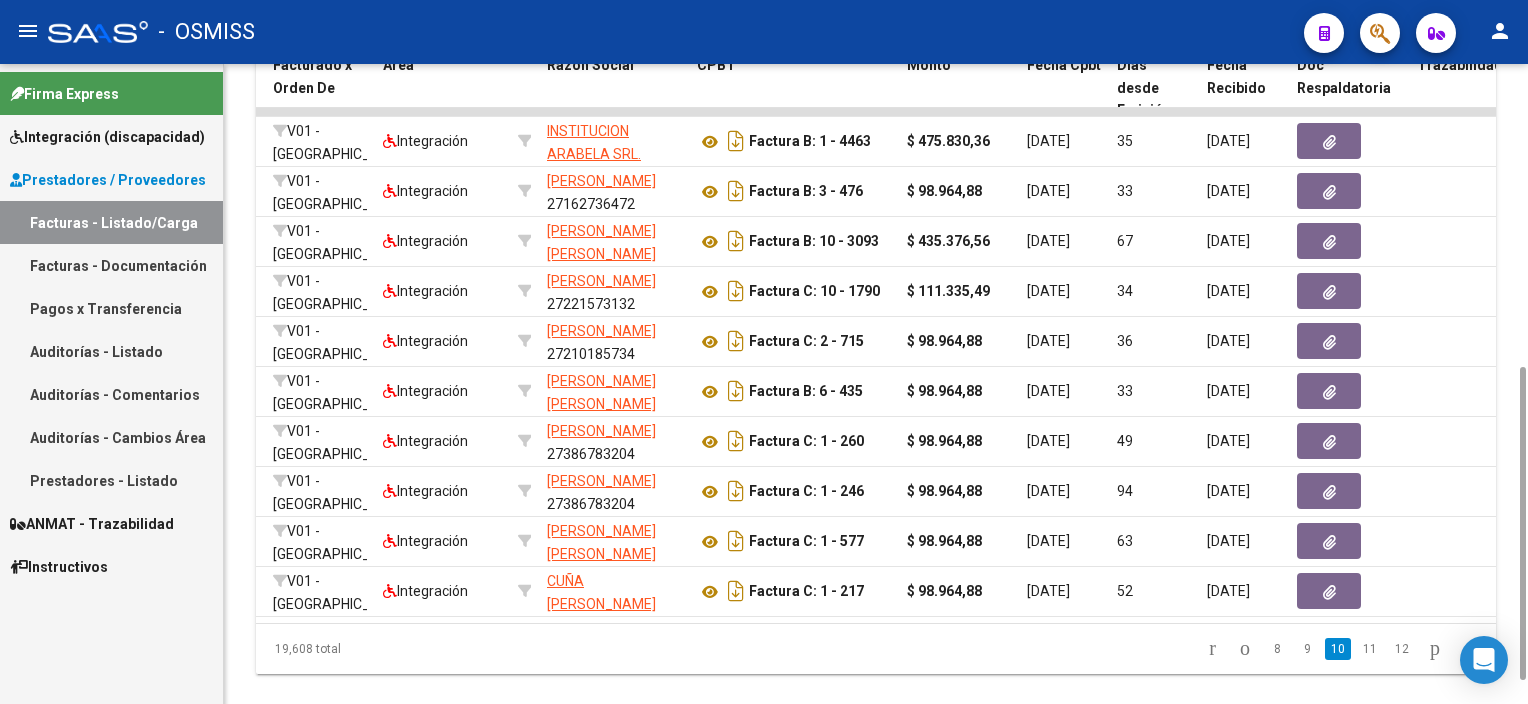 scroll, scrollTop: 0, scrollLeft: 0, axis: both 